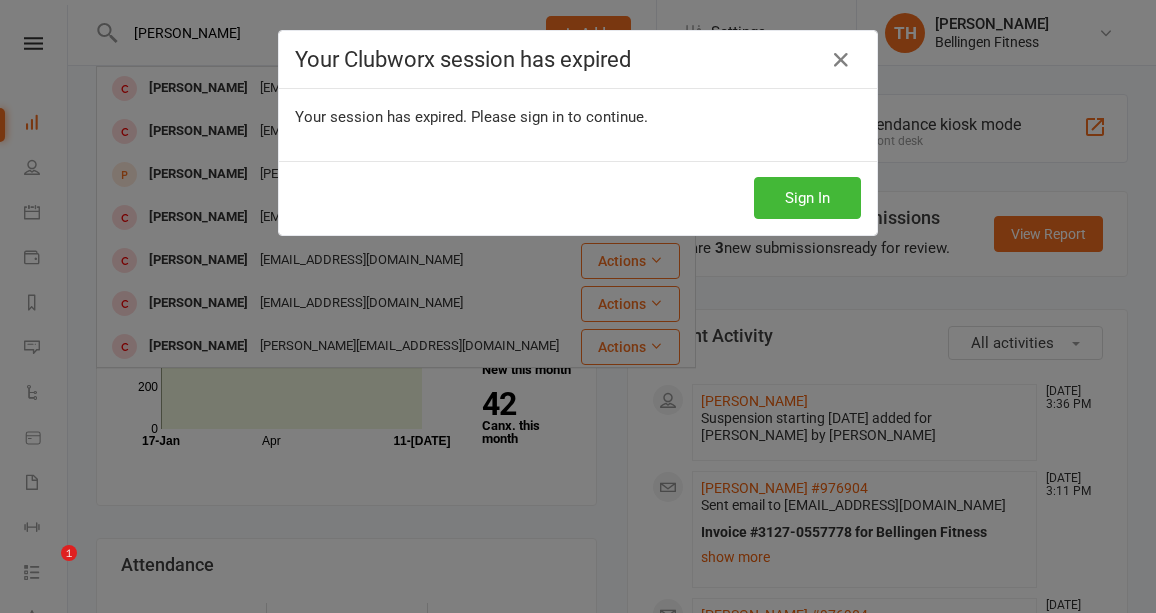 scroll, scrollTop: 0, scrollLeft: 0, axis: both 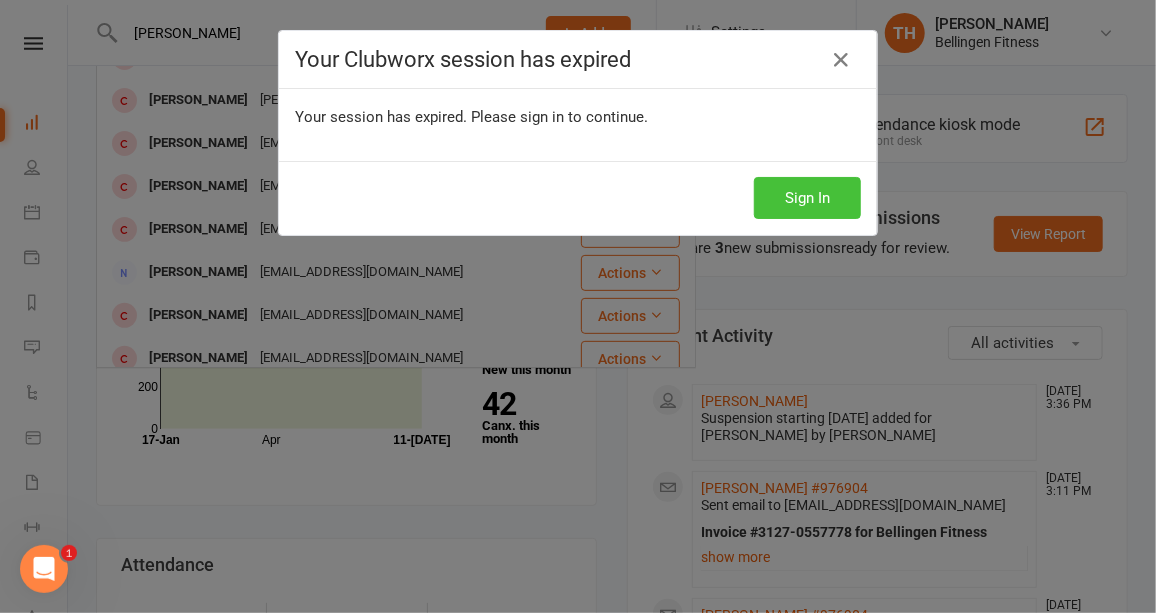 click on "Sign In" at bounding box center [807, 198] 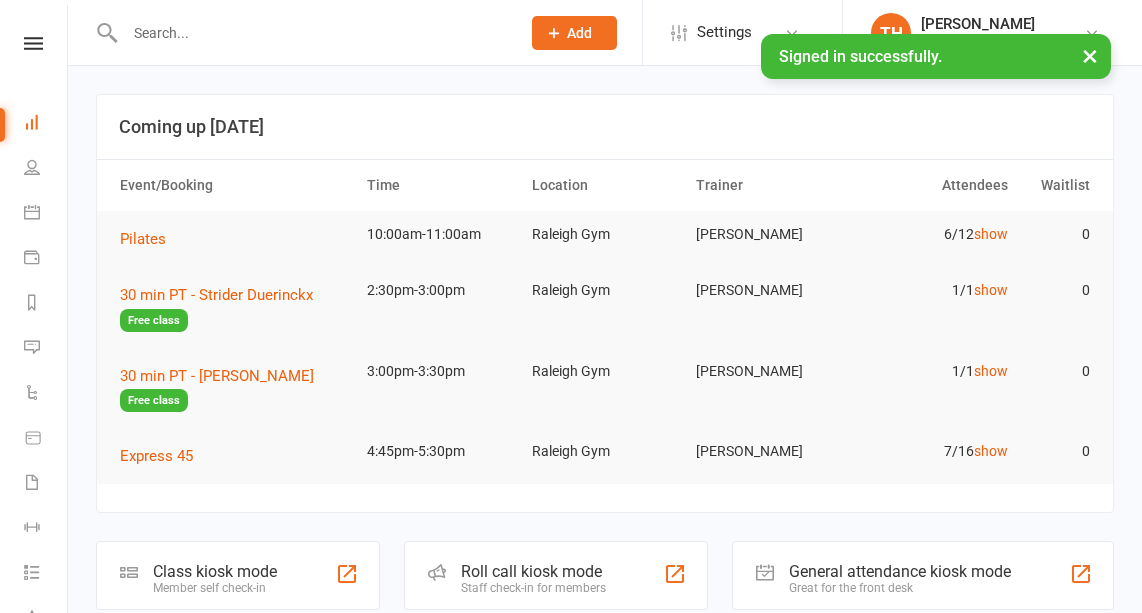 scroll, scrollTop: 0, scrollLeft: 0, axis: both 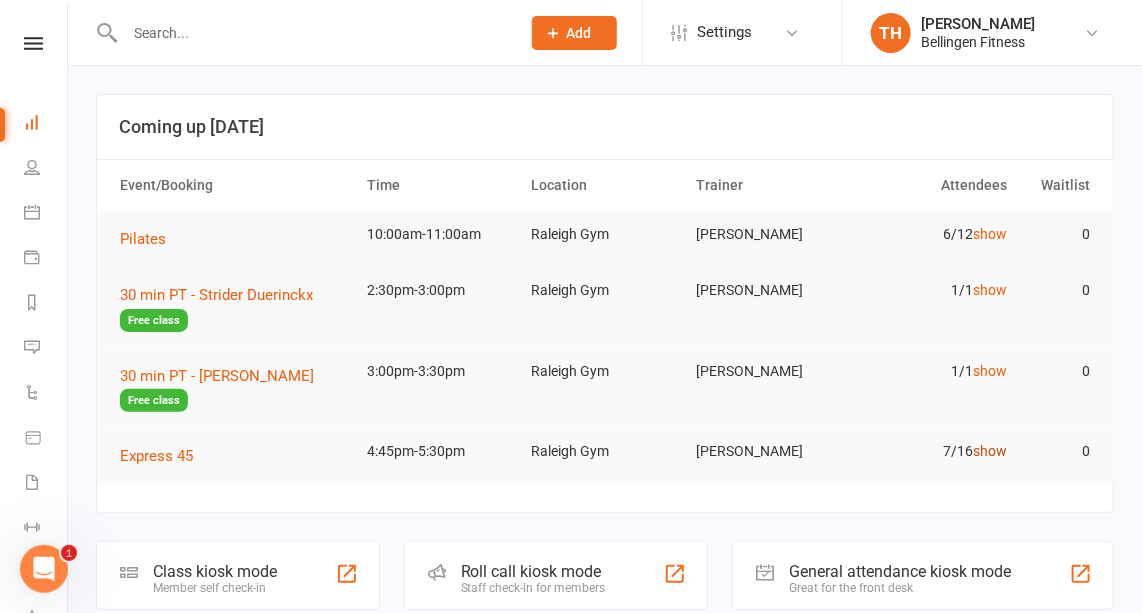 click on "show" at bounding box center [991, 451] 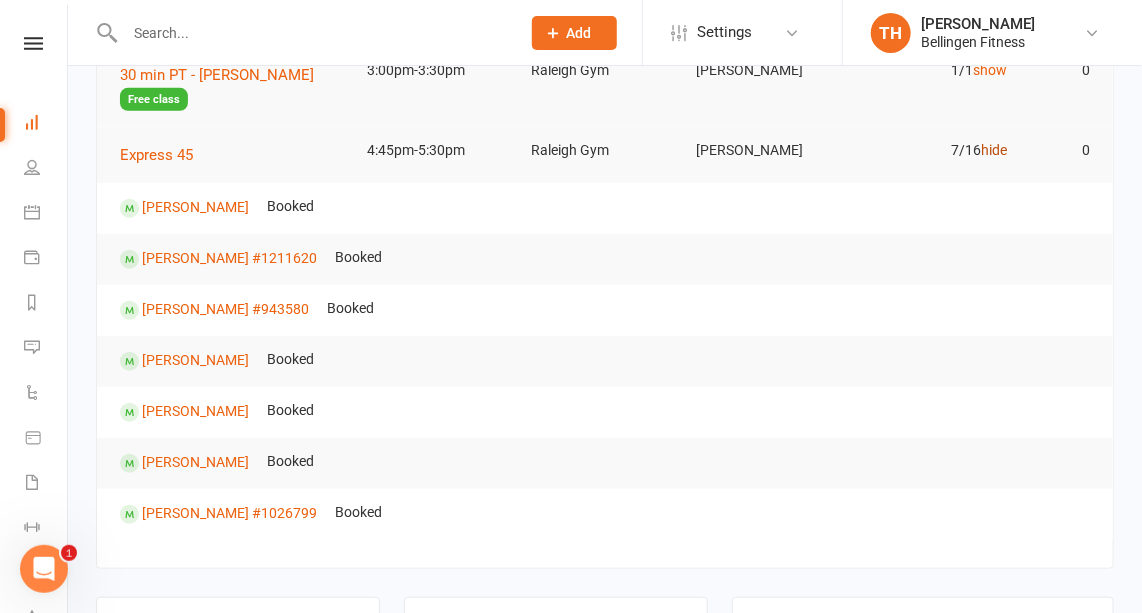 scroll, scrollTop: 303, scrollLeft: 0, axis: vertical 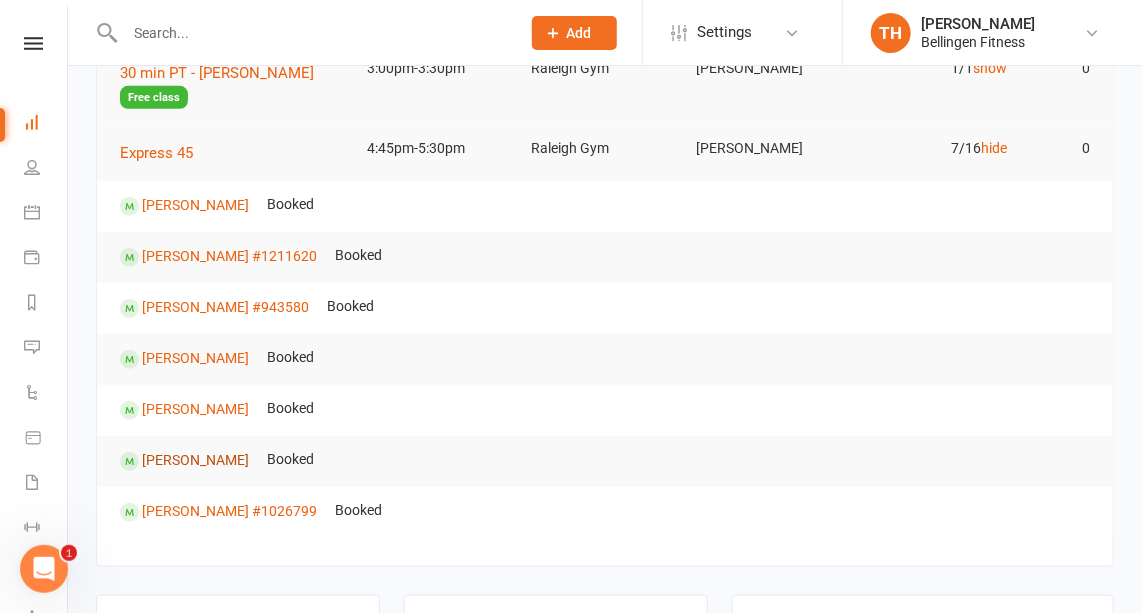click on "[PERSON_NAME]" at bounding box center (195, 461) 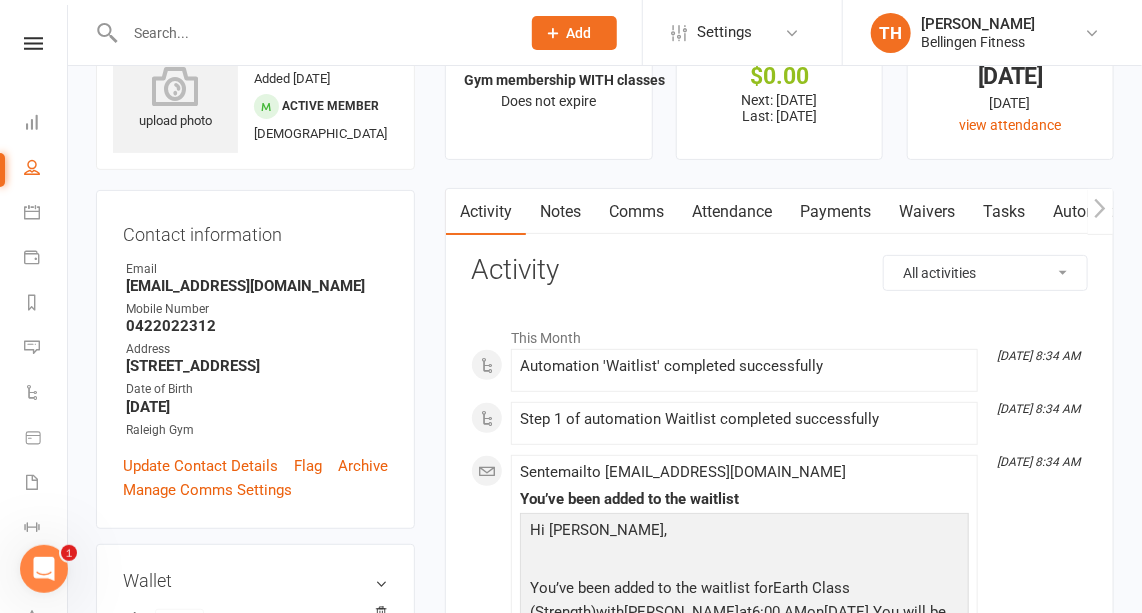 scroll, scrollTop: 0, scrollLeft: 0, axis: both 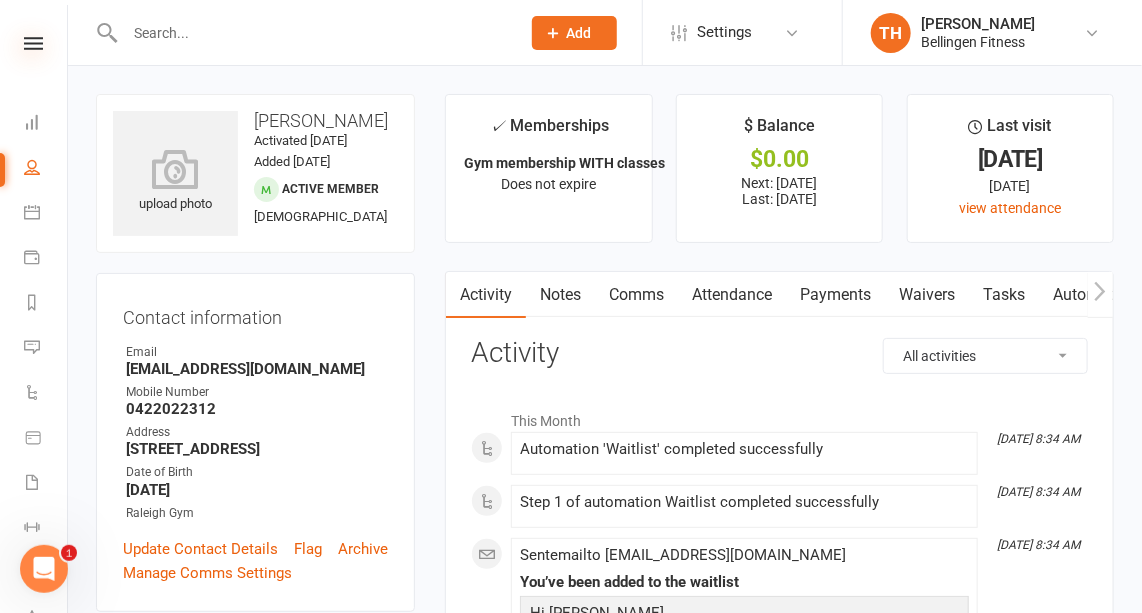 click at bounding box center (33, 43) 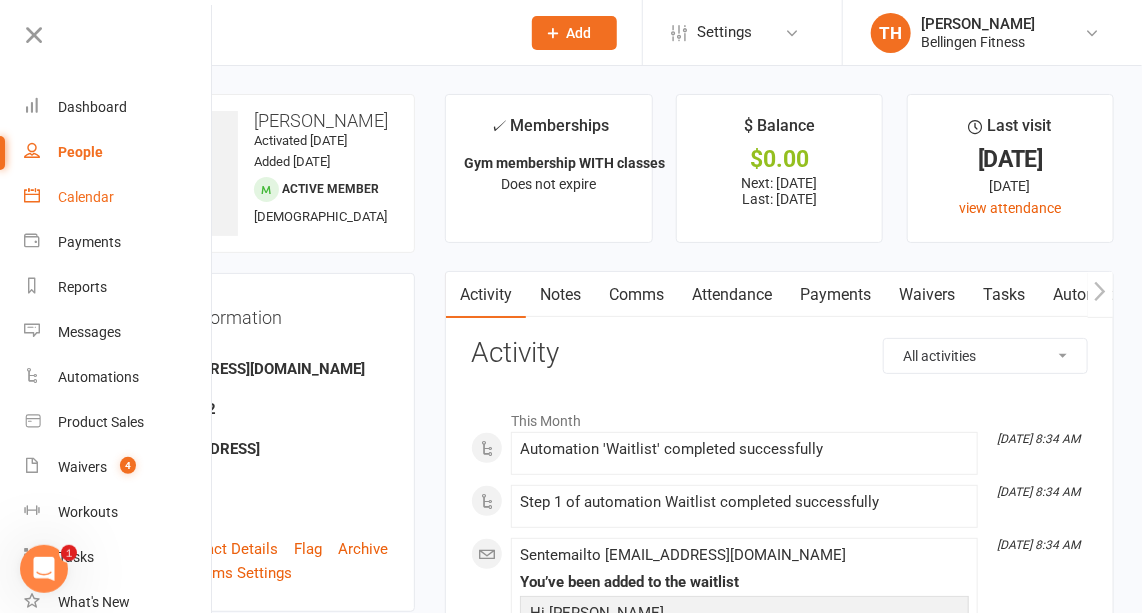 click on "Calendar" at bounding box center (118, 197) 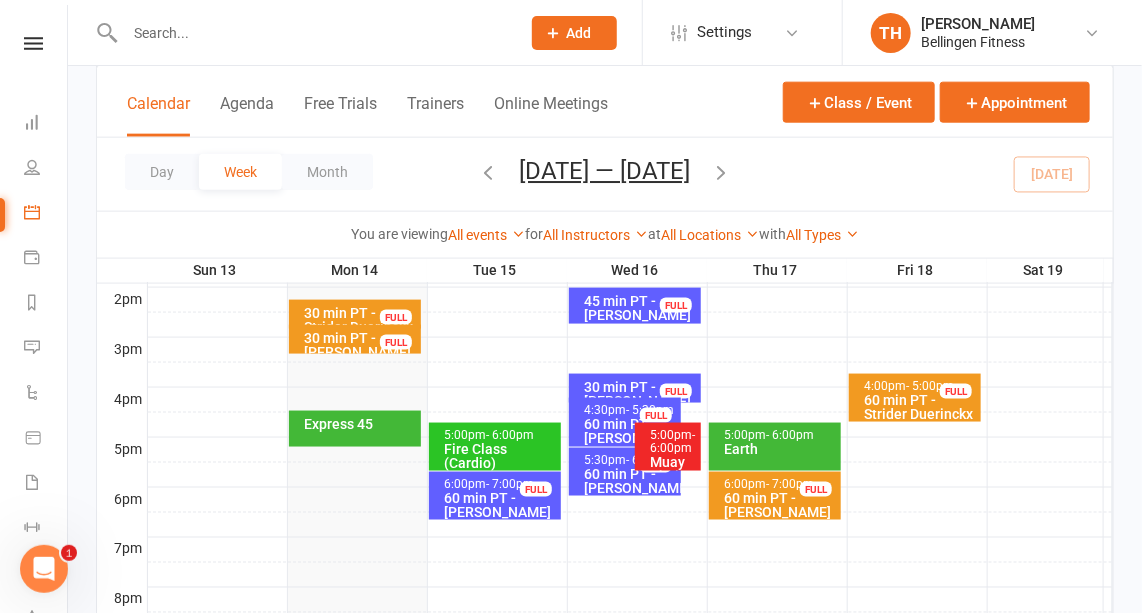 scroll, scrollTop: 823, scrollLeft: 0, axis: vertical 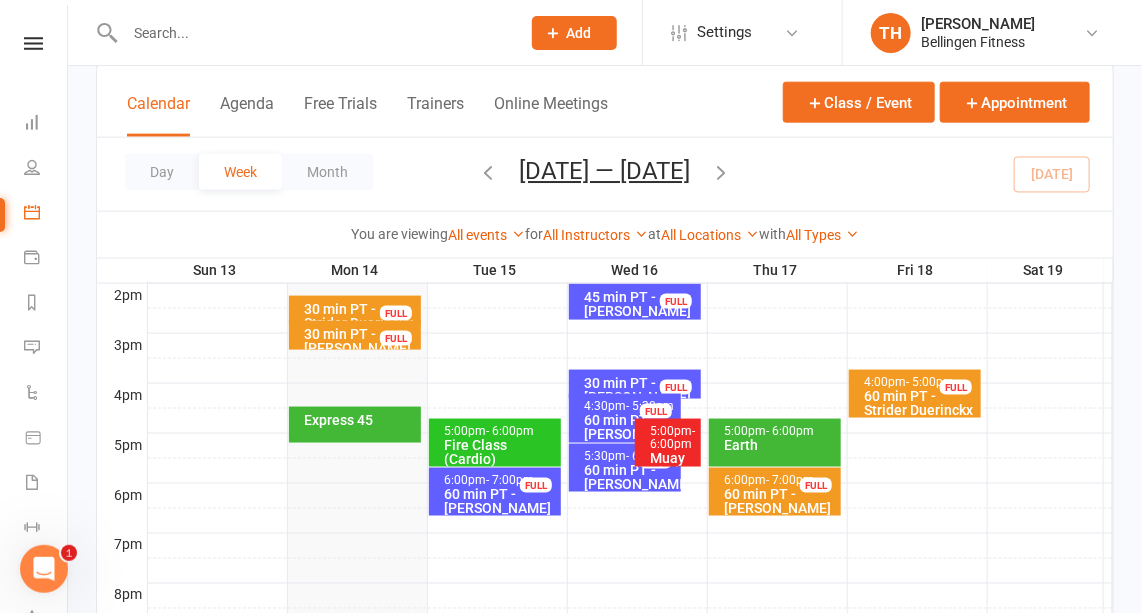 click on "Express 45" at bounding box center [360, 420] 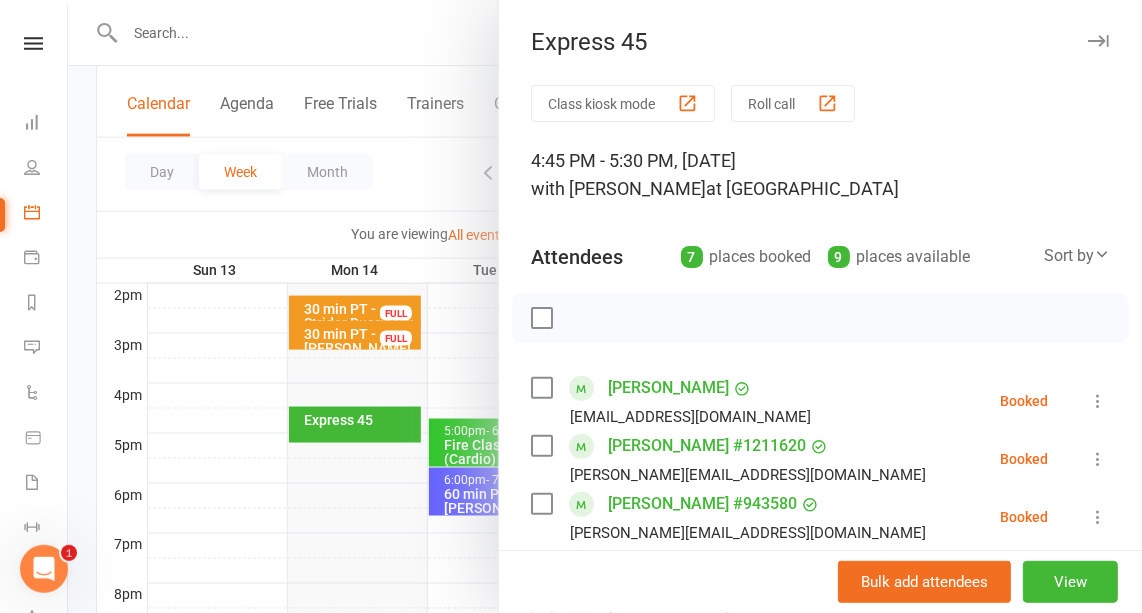 scroll, scrollTop: 1031, scrollLeft: 0, axis: vertical 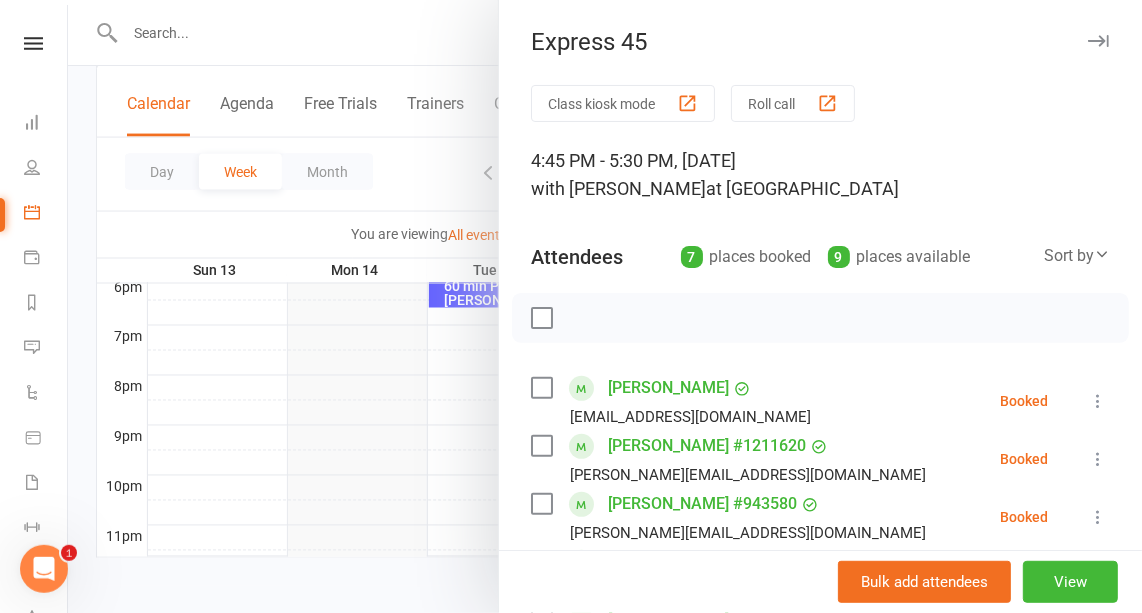 click at bounding box center (1098, 41) 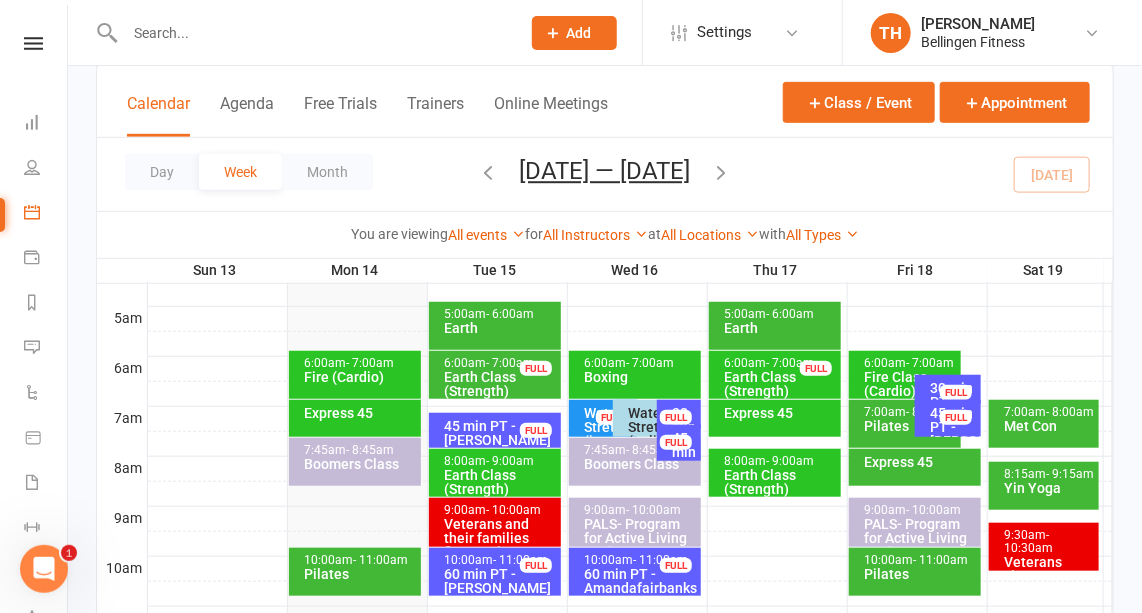 scroll, scrollTop: 0, scrollLeft: 0, axis: both 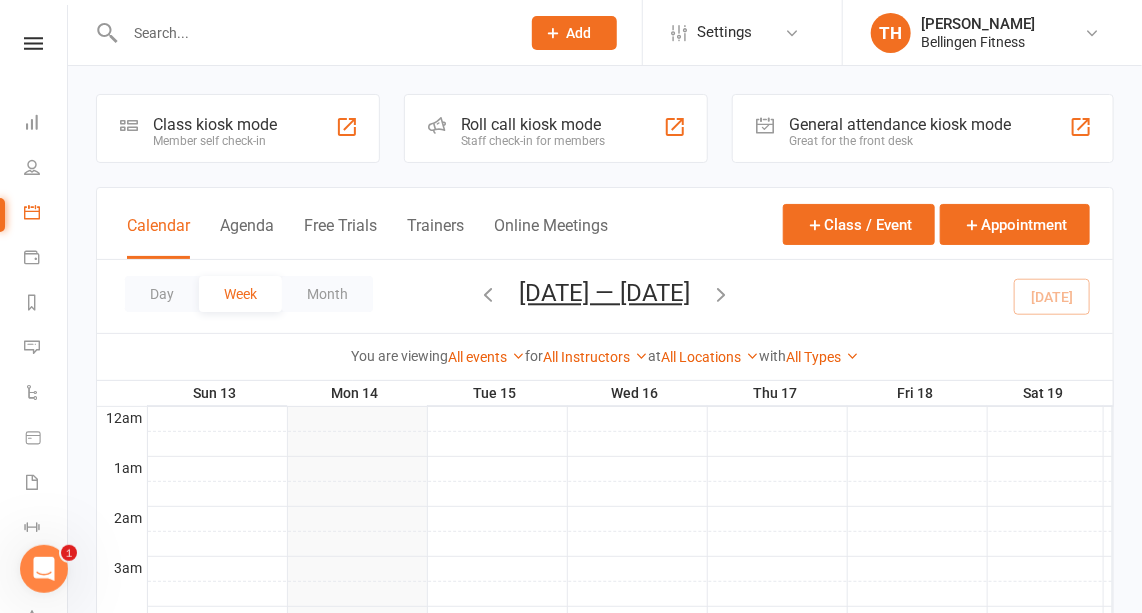 click on "Add" 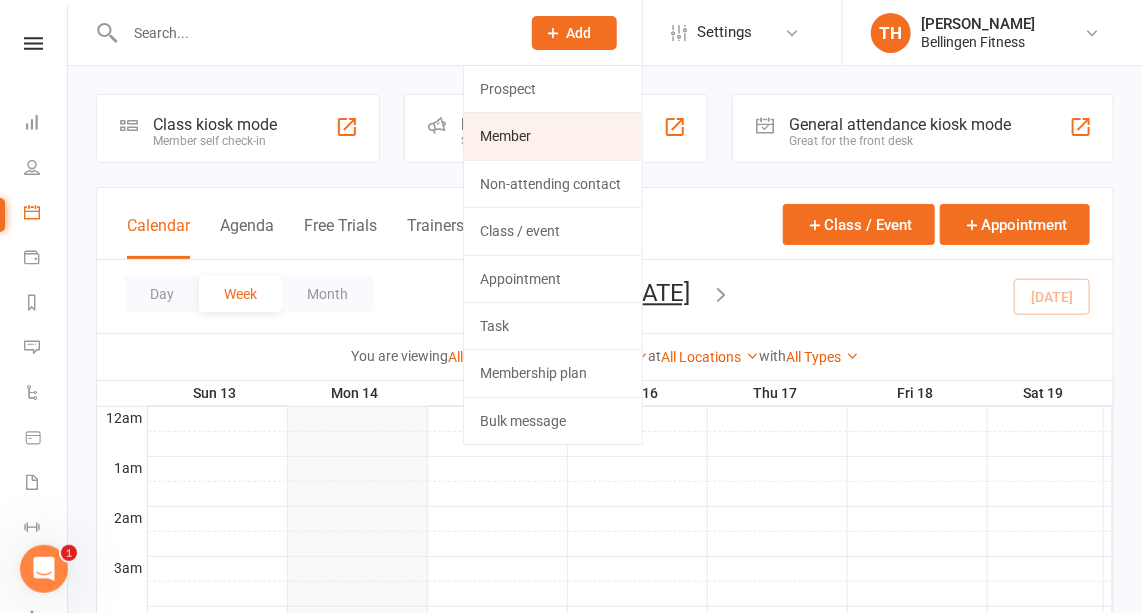click on "Member" 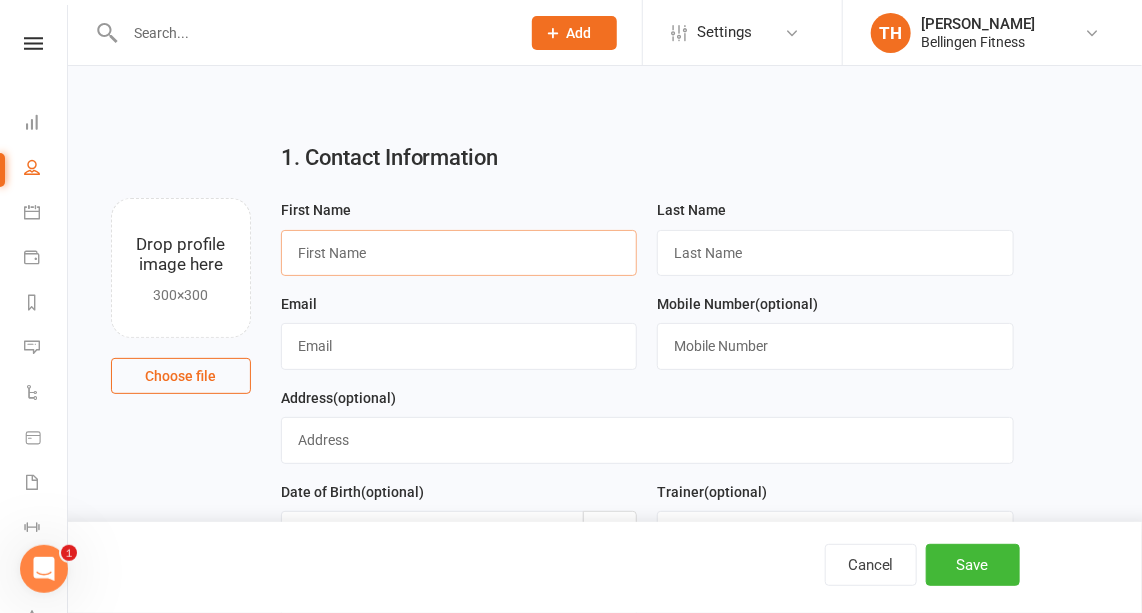 click at bounding box center [459, 253] 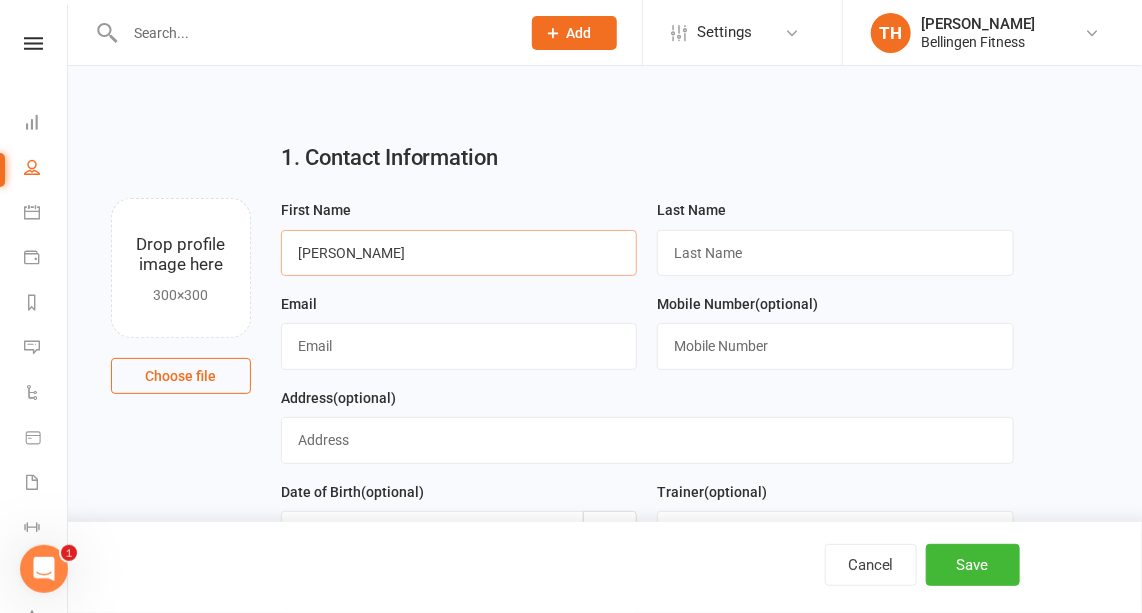 type on "[PERSON_NAME]" 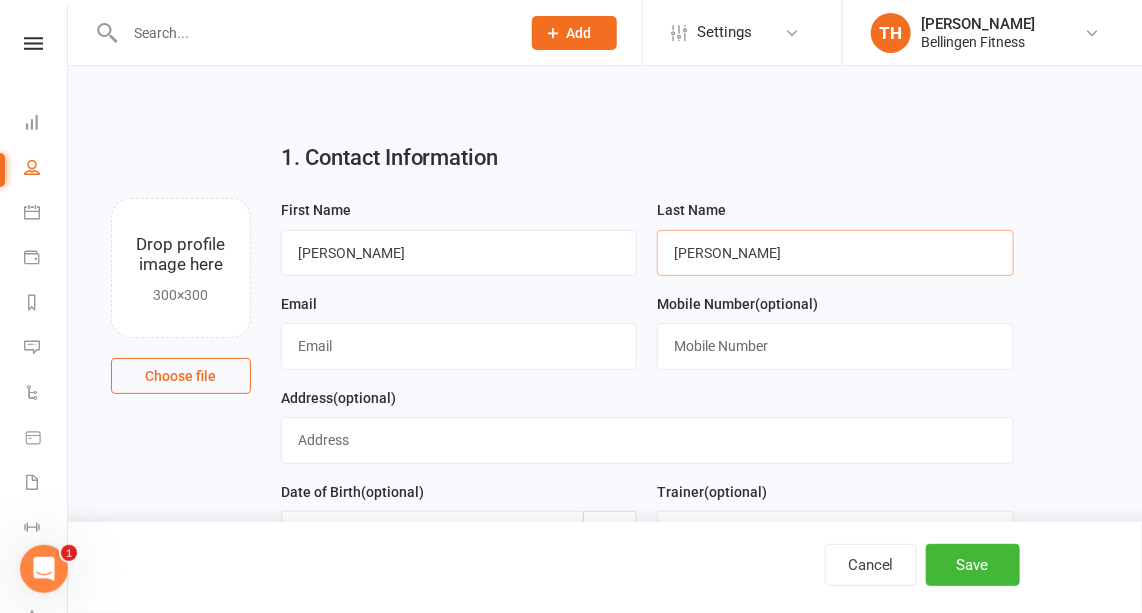 type on "[PERSON_NAME]" 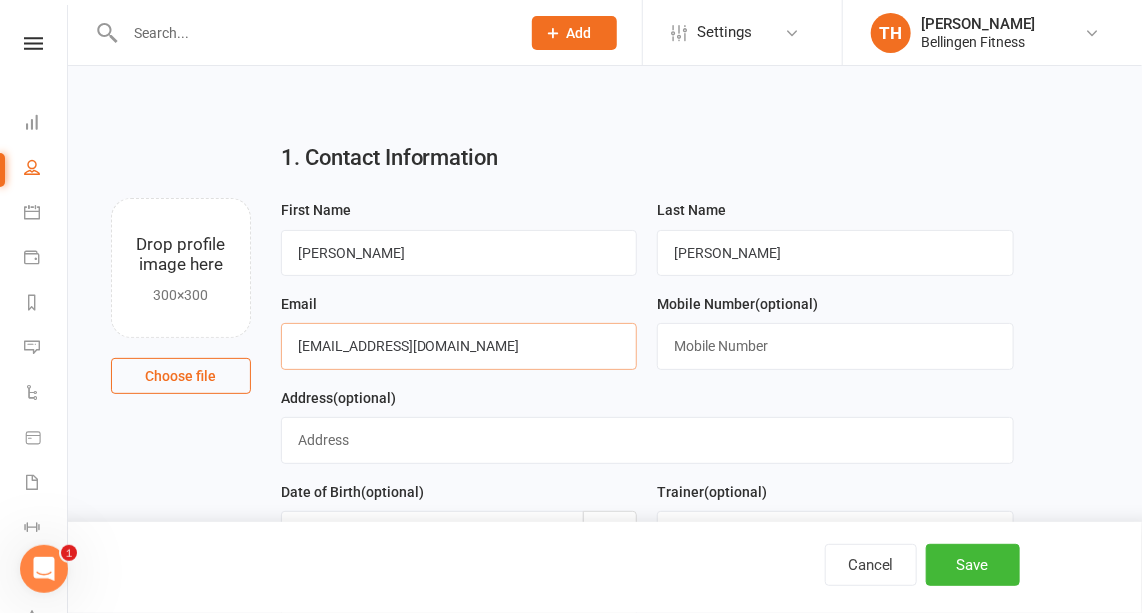 type on "[EMAIL_ADDRESS][DOMAIN_NAME]" 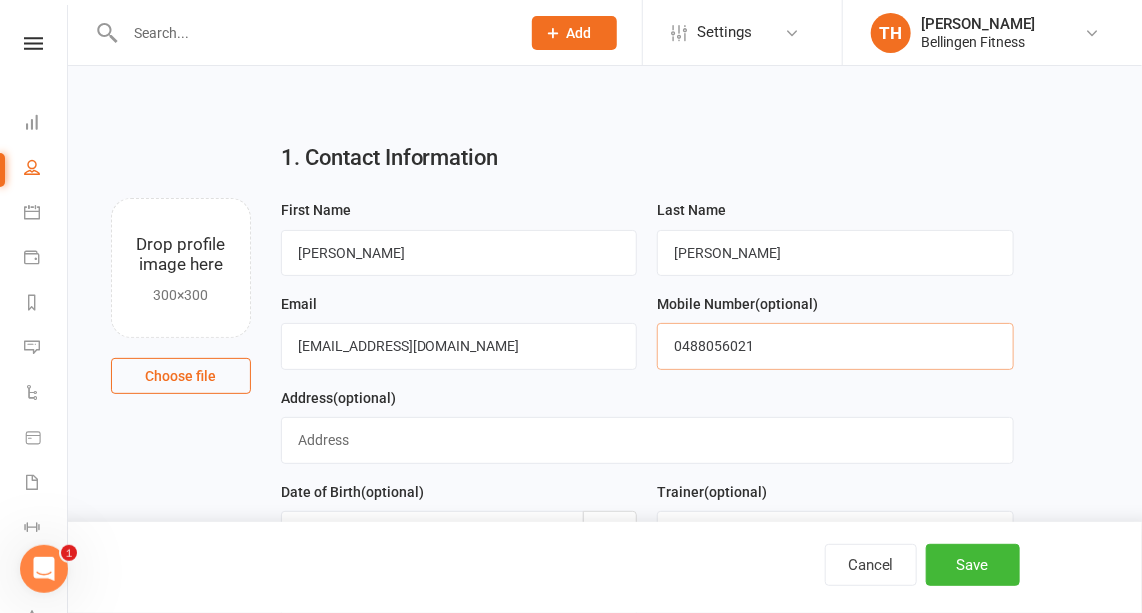 type on "0488056021" 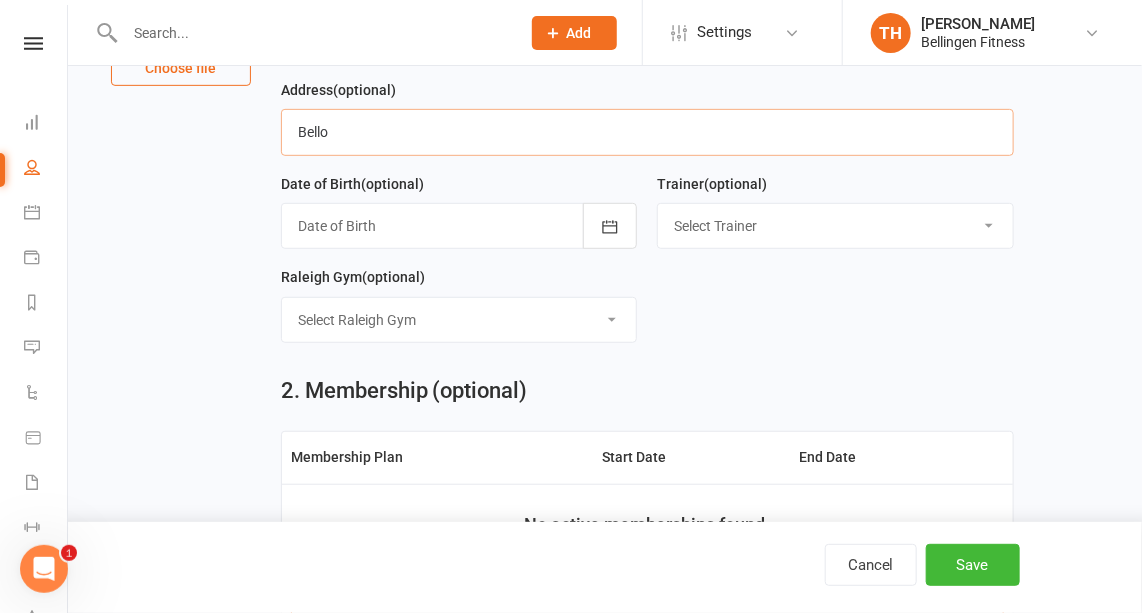 scroll, scrollTop: 310, scrollLeft: 0, axis: vertical 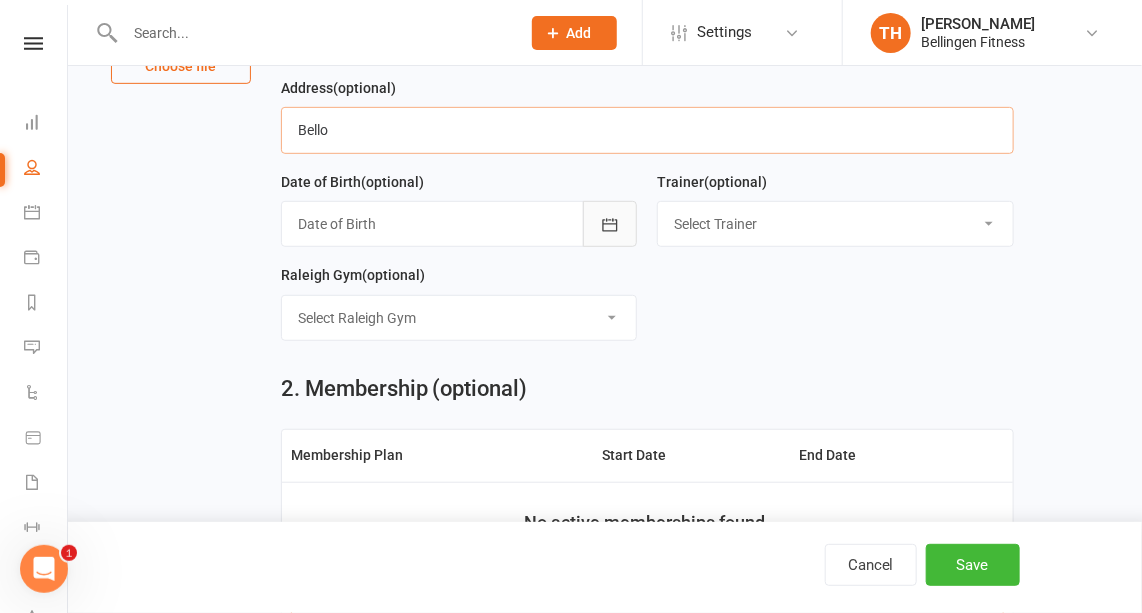 type on "Bello" 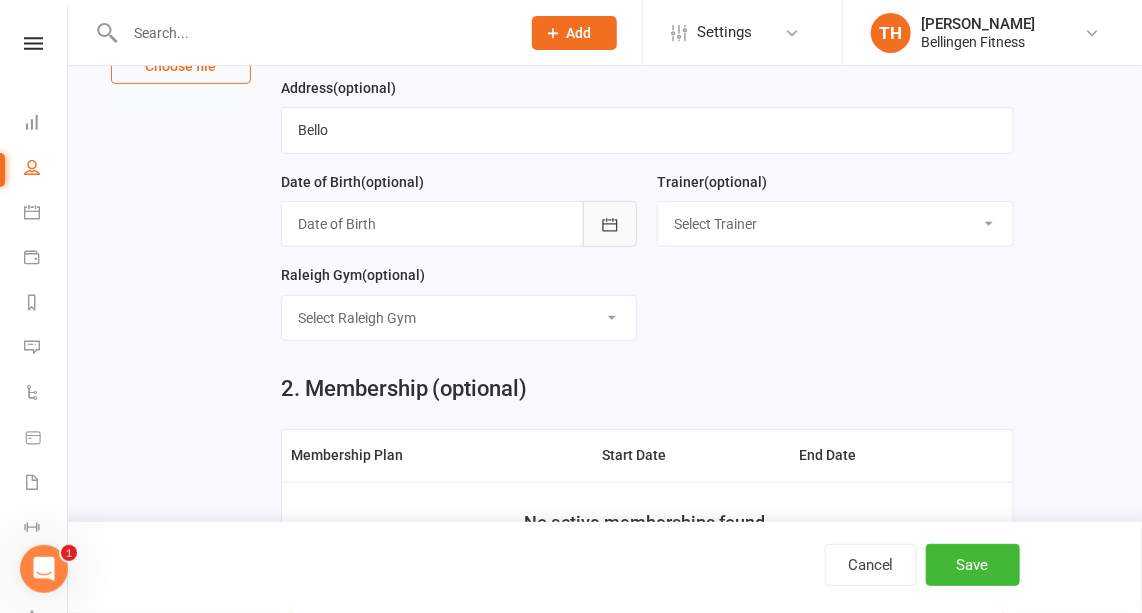 click 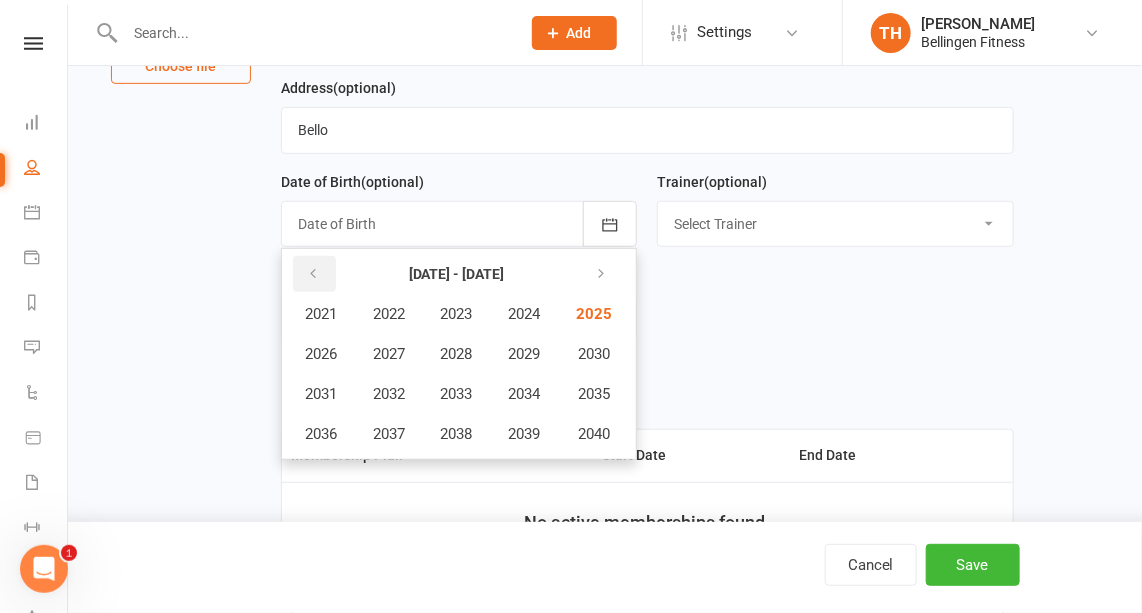 click at bounding box center (313, 274) 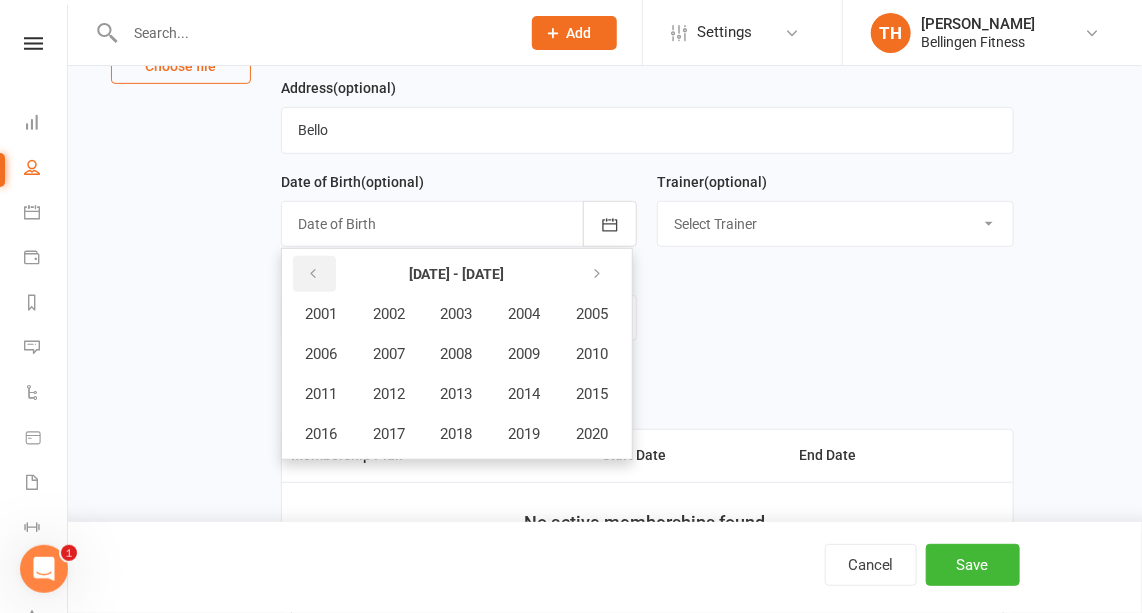 click at bounding box center (313, 274) 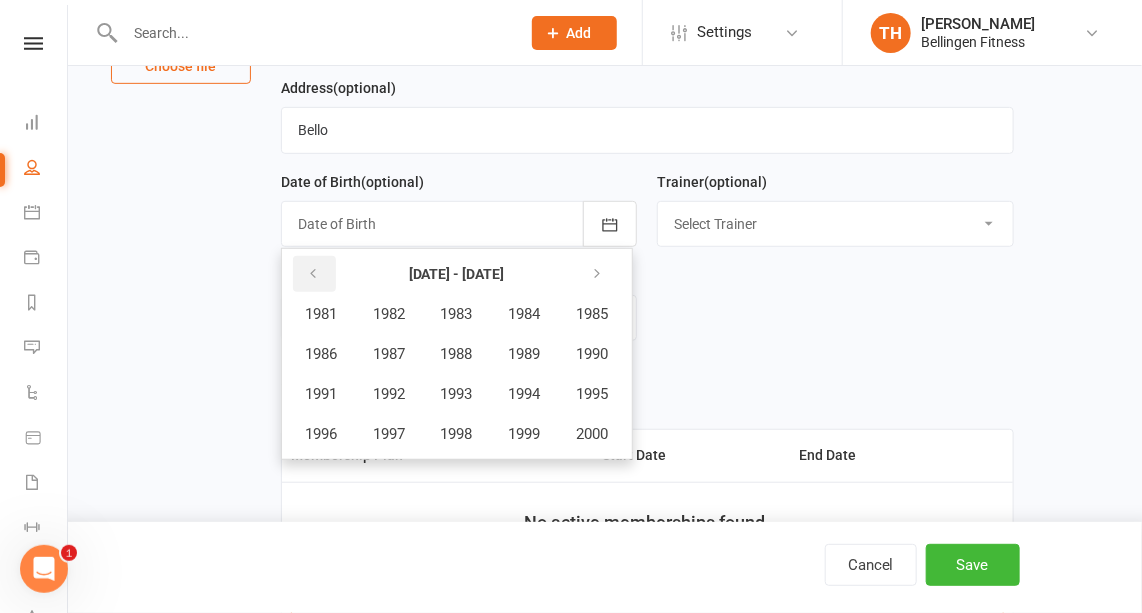 click at bounding box center [313, 274] 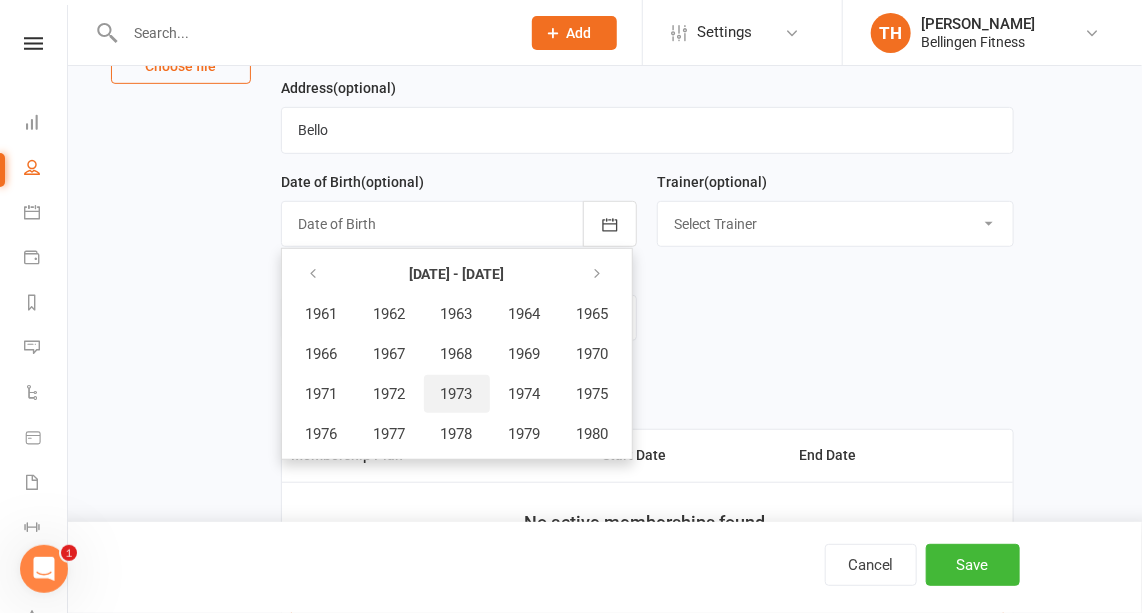 click on "1973" at bounding box center [457, 394] 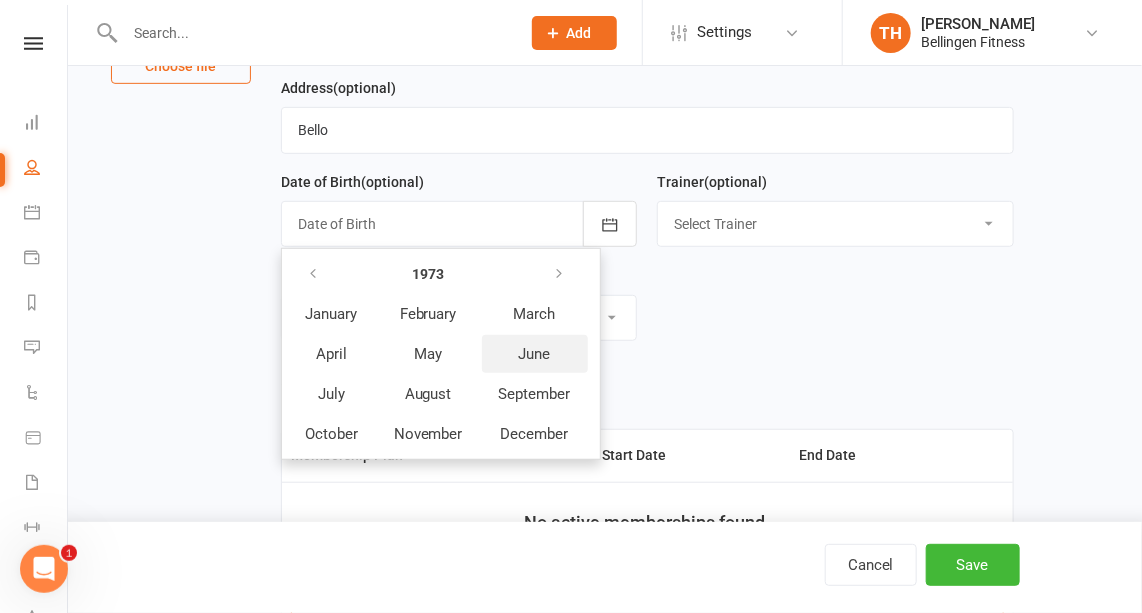 click on "June" at bounding box center (535, 354) 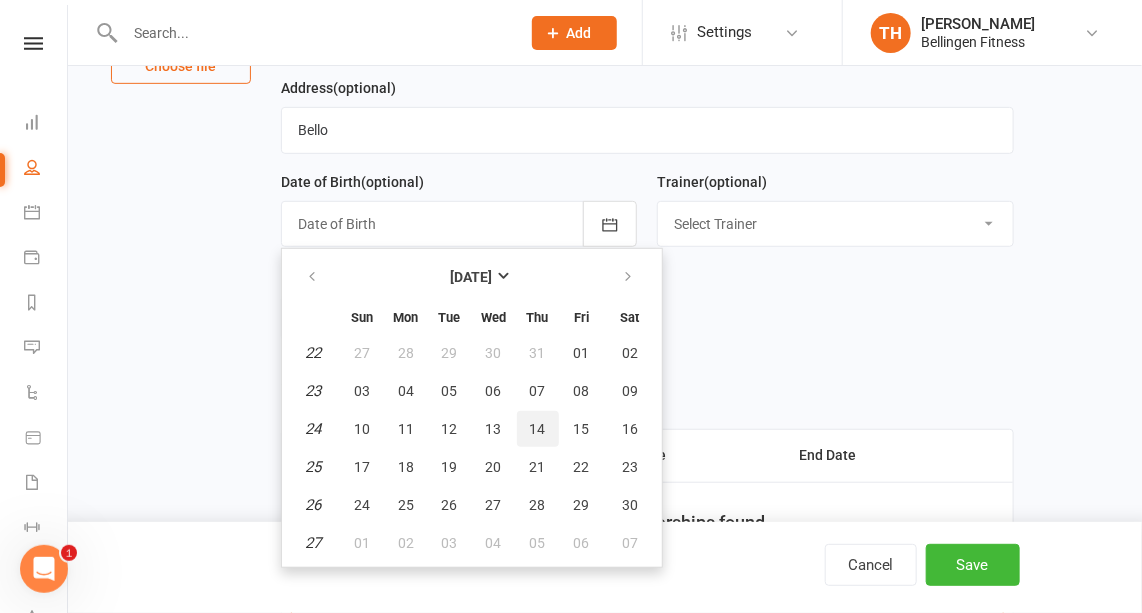 click on "14" at bounding box center (538, 429) 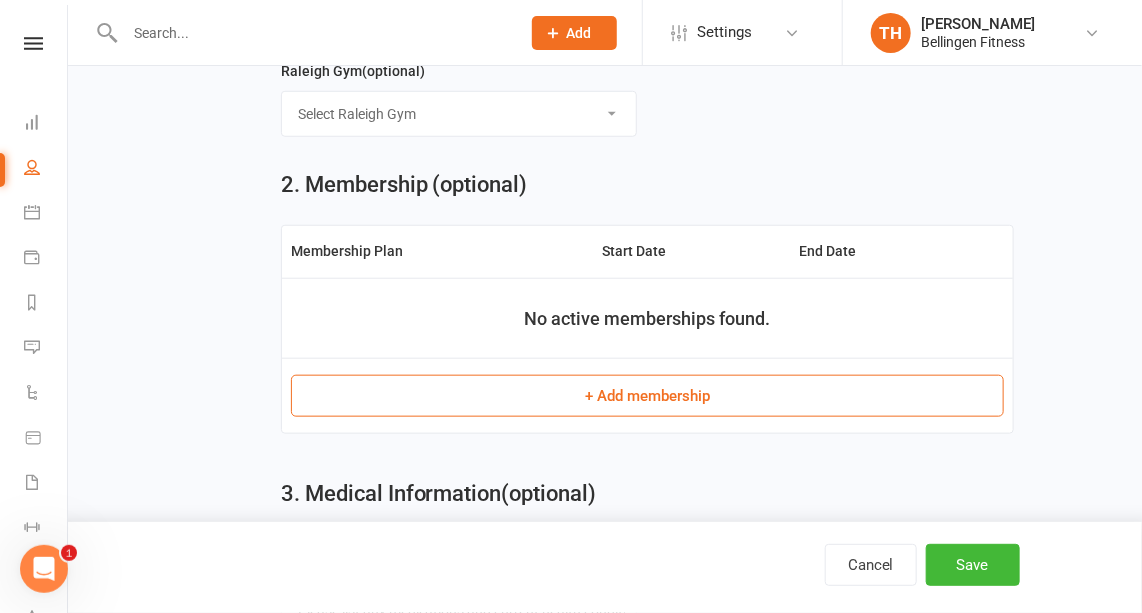scroll, scrollTop: 516, scrollLeft: 0, axis: vertical 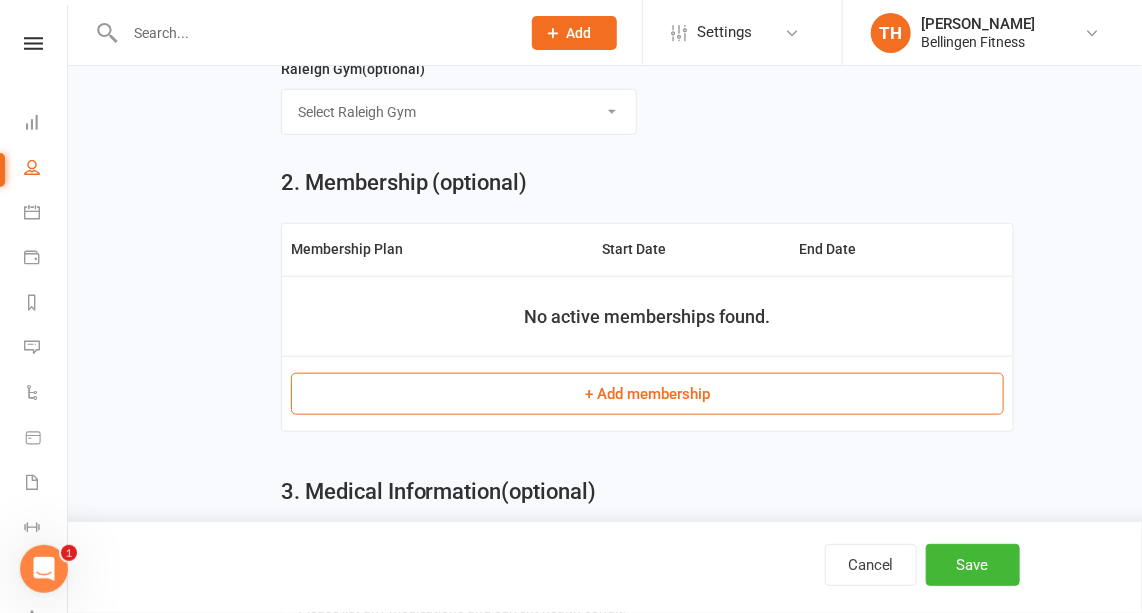 click on "+ Add membership" at bounding box center (648, 394) 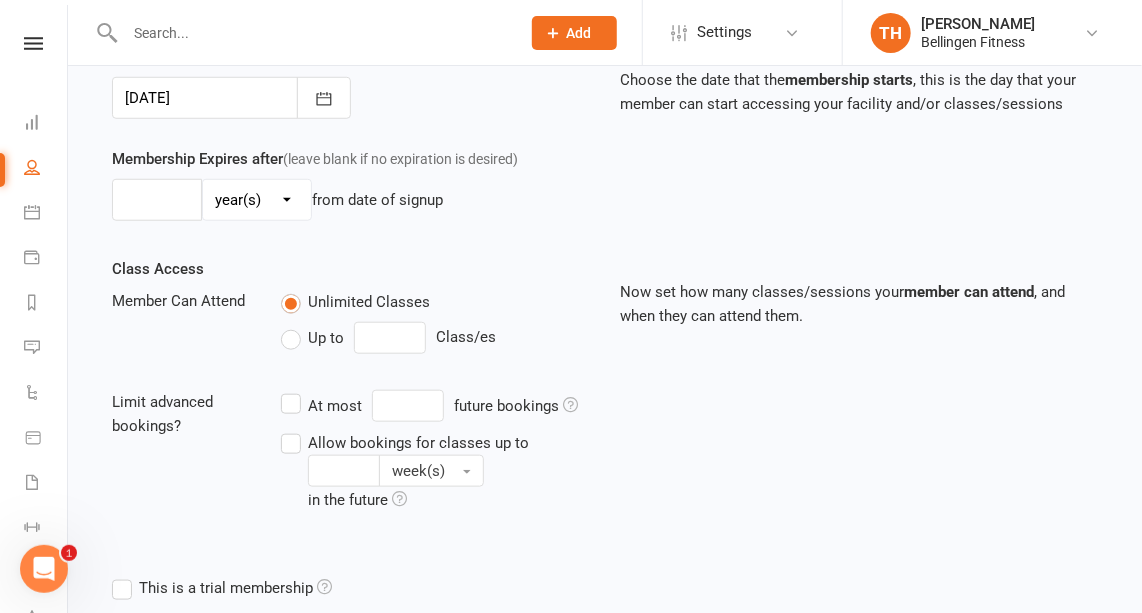 scroll, scrollTop: 0, scrollLeft: 0, axis: both 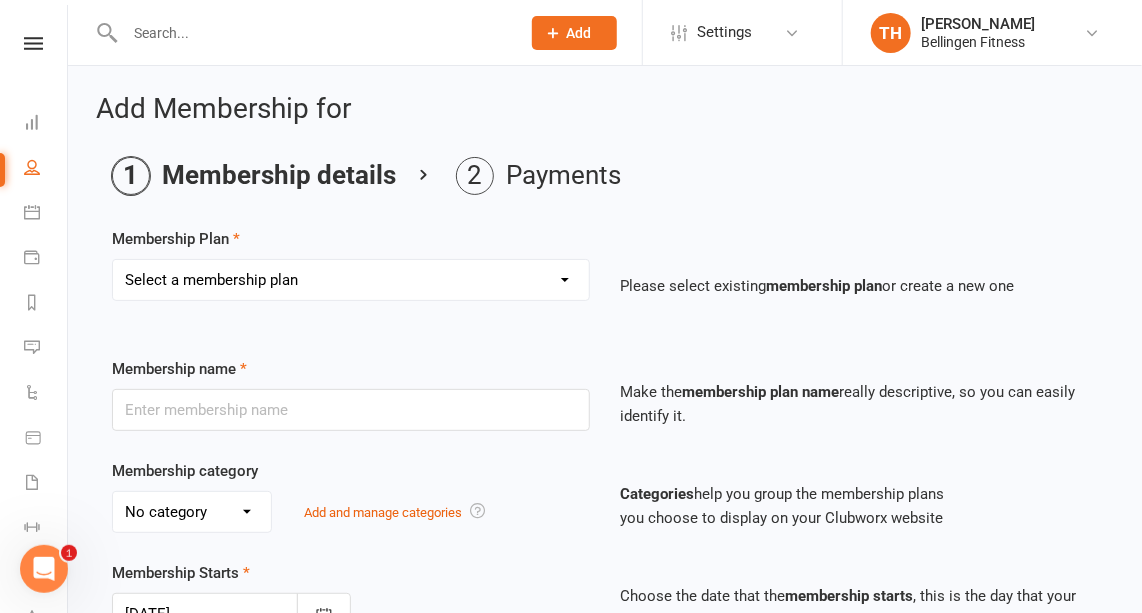 click on "Select a membership plan Create new Membership Plan Gym membership WITH classes Group Training 10 pass excluding Pilates and Yoga (4 month expiry) Drop in 60min Personal Training 45min Personal Training 30min Personal Training Weekly pass WITH classes Small Group Training 1 month WITH classes Kids Membership 1 month WITHOUT classes Gym membership WITHOUT classes Fortnight pass Weekly pass WITHOUT classes Fitness Passport with classes Fitness passport no classes Yoga and Pilates MEMBER PASS $5/class Pilates or Yoga class Ten pass Yoga/Pilates (4month expiry) - non members Hybrid training - app access Onboarding gym sessions Members mums and bubs class add on Veteran's classes Muay Thai drop in Muay Thai - 5 weeks Muay Thai x4 classes" at bounding box center [351, 280] 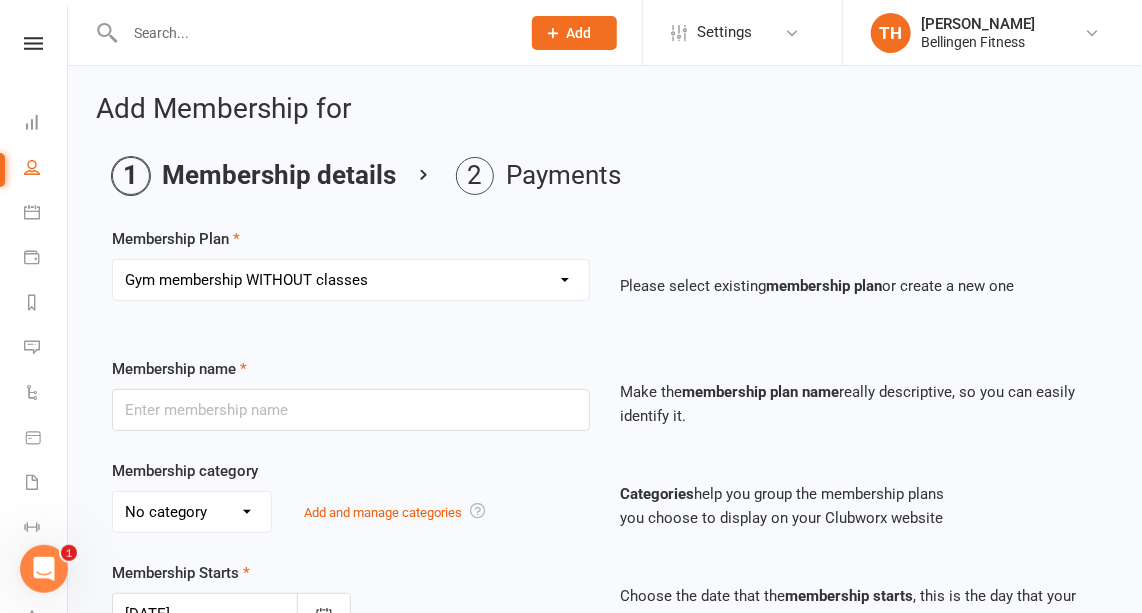 click on "Select a membership plan Create new Membership Plan Gym membership WITH classes Group Training 10 pass excluding Pilates and Yoga (4 month expiry) Drop in 60min Personal Training 45min Personal Training 30min Personal Training Weekly pass WITH classes Small Group Training 1 month WITH classes Kids Membership 1 month WITHOUT classes Gym membership WITHOUT classes Fortnight pass Weekly pass WITHOUT classes Fitness Passport with classes Fitness passport no classes Yoga and Pilates MEMBER PASS $5/class Pilates or Yoga class Ten pass Yoga/Pilates (4month expiry) - non members Hybrid training - app access Onboarding gym sessions Members mums and bubs class add on Veteran's classes Muay Thai drop in Muay Thai - 5 weeks Muay Thai x4 classes" at bounding box center [351, 280] 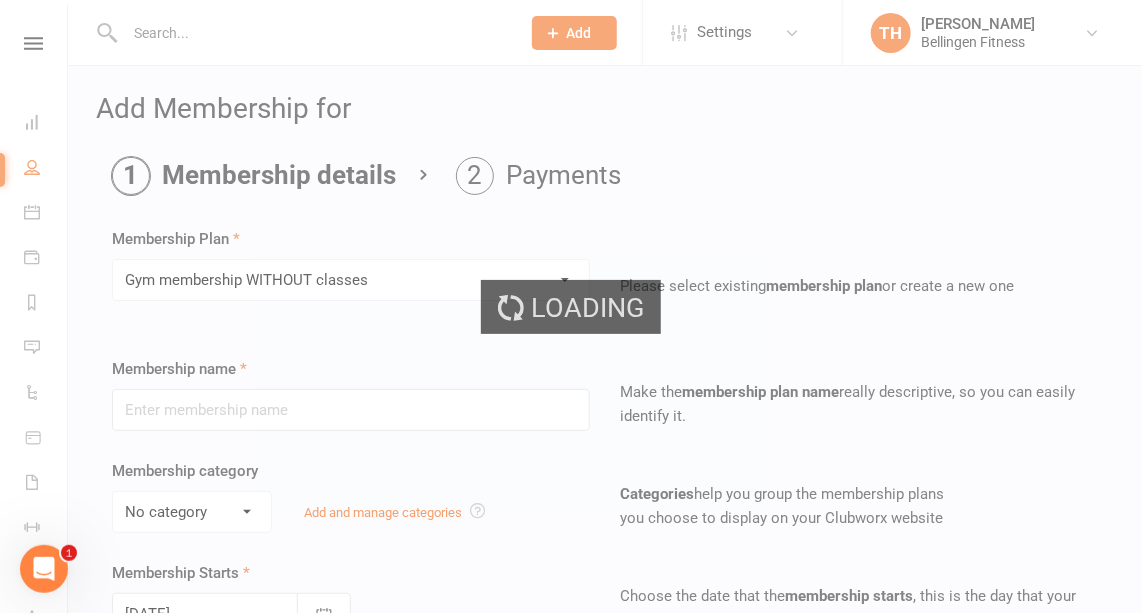 type on "Gym membership WITHOUT classes" 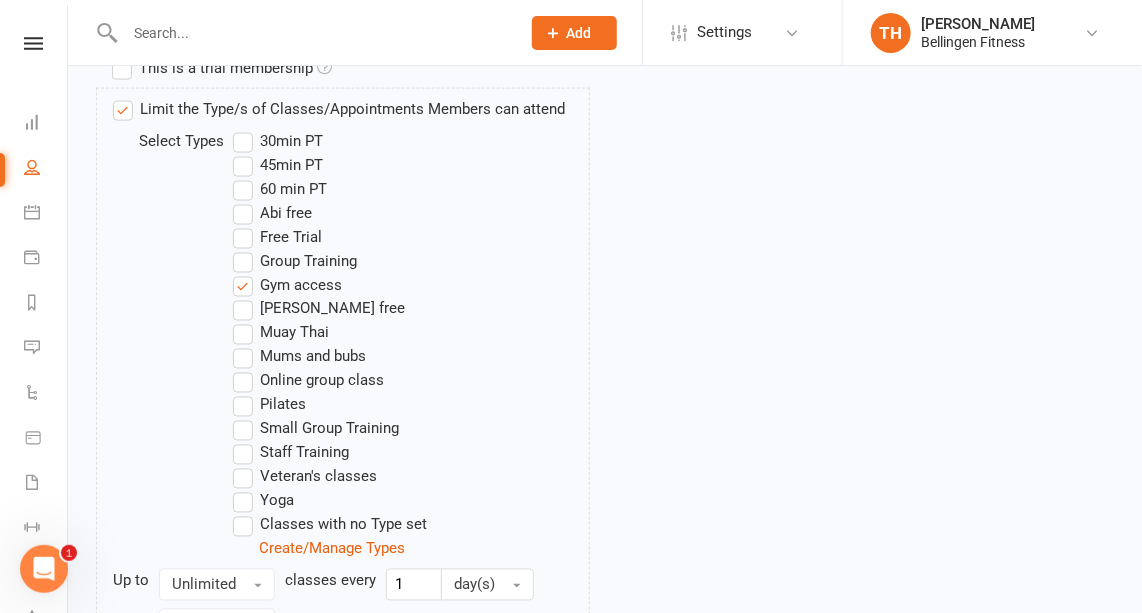 scroll, scrollTop: 1278, scrollLeft: 0, axis: vertical 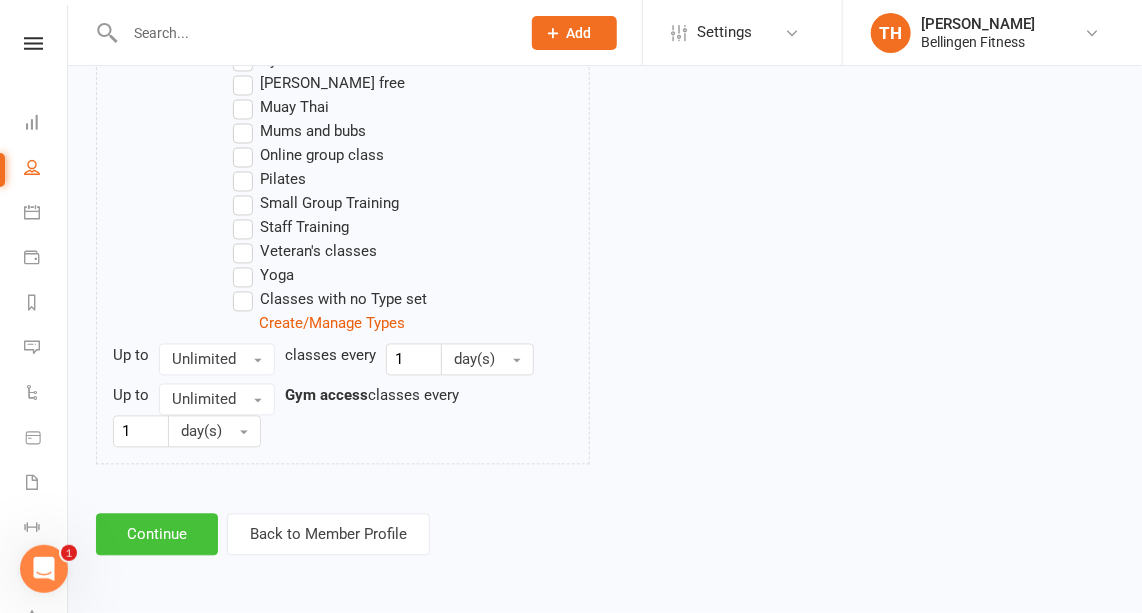click on "Continue" at bounding box center [157, 535] 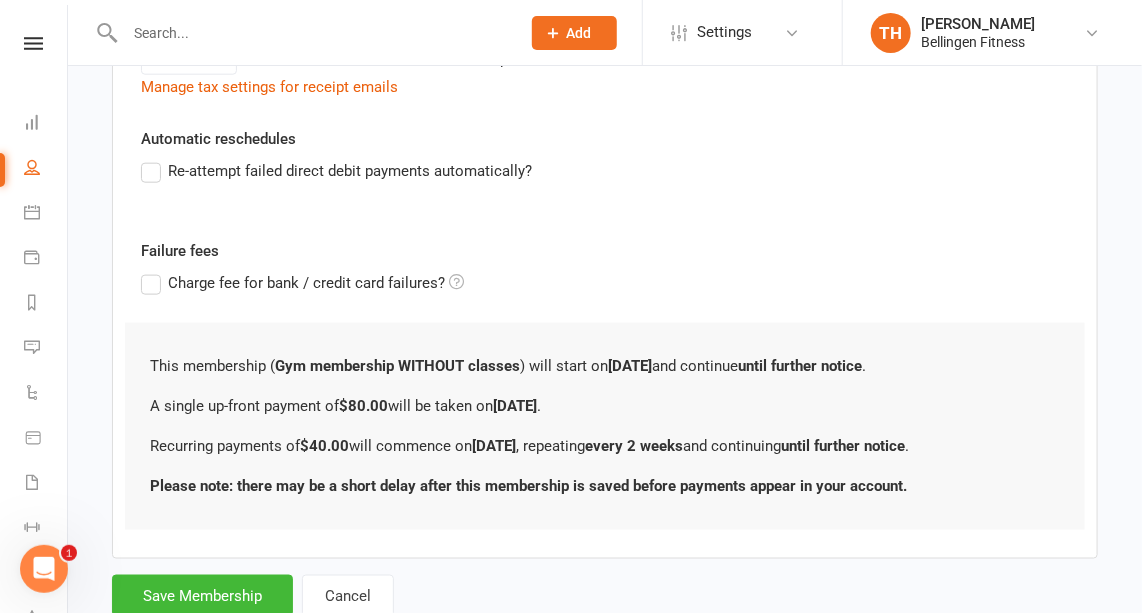 scroll, scrollTop: 794, scrollLeft: 0, axis: vertical 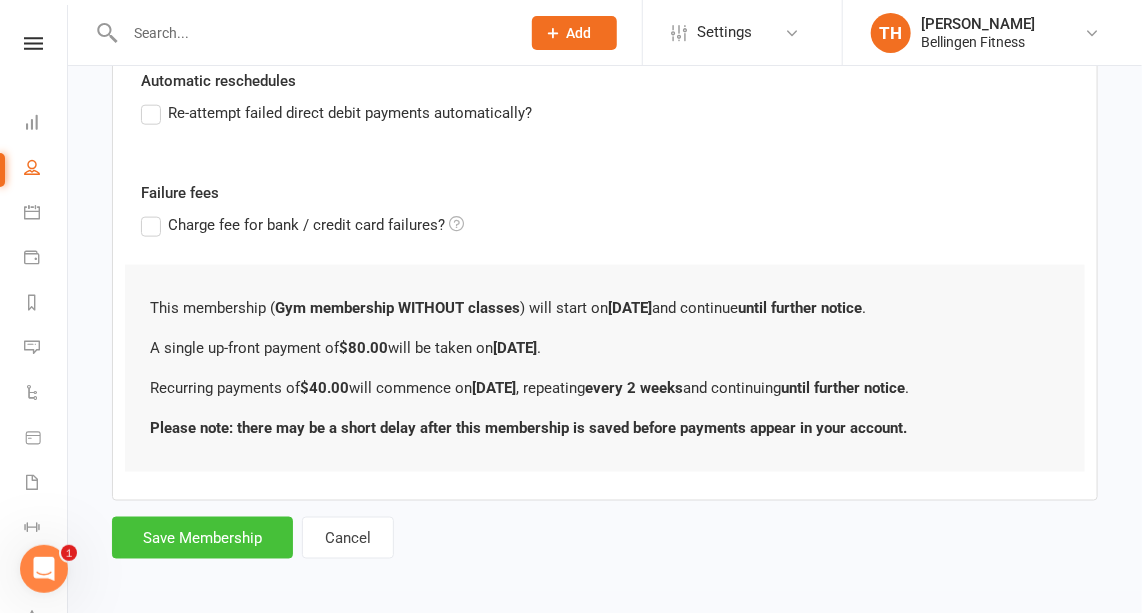click on "Save Membership" at bounding box center (202, 538) 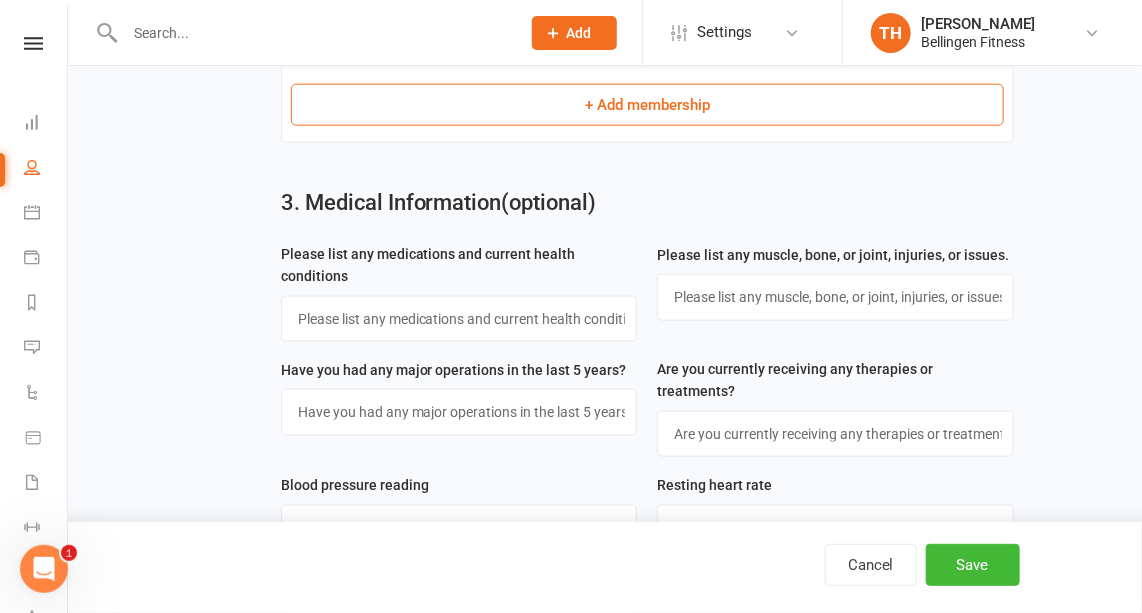 scroll, scrollTop: 664, scrollLeft: 0, axis: vertical 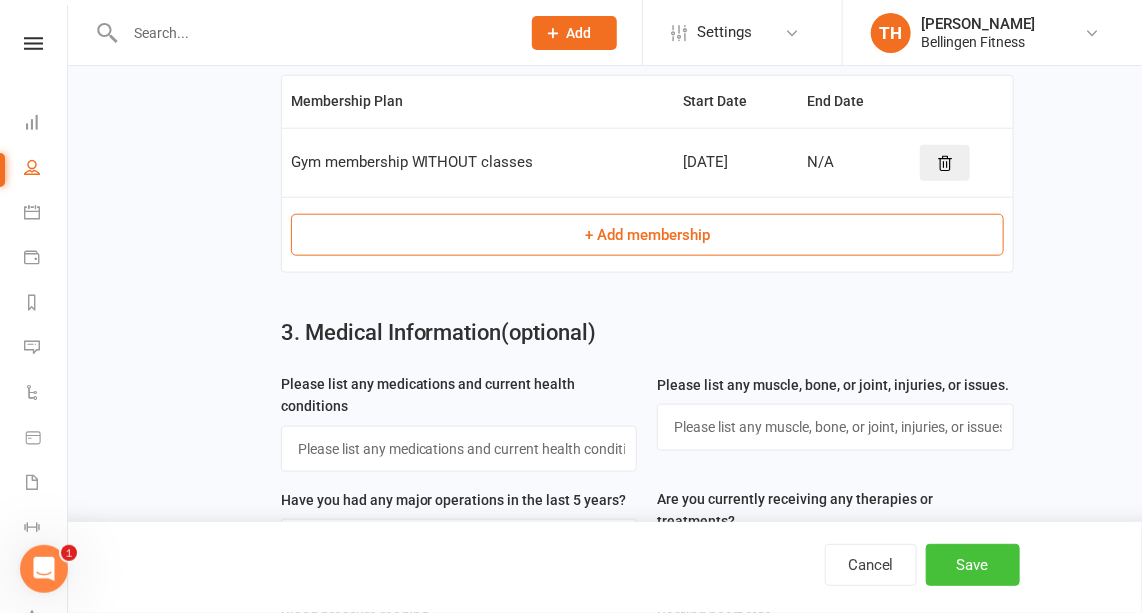 click on "Save" at bounding box center [973, 565] 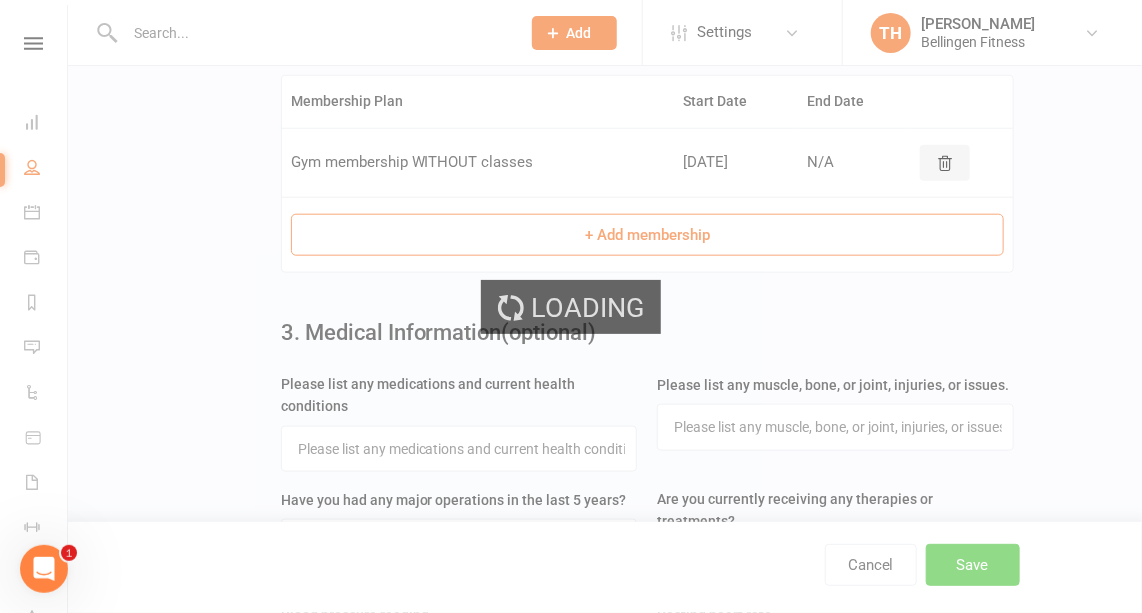 scroll, scrollTop: 0, scrollLeft: 0, axis: both 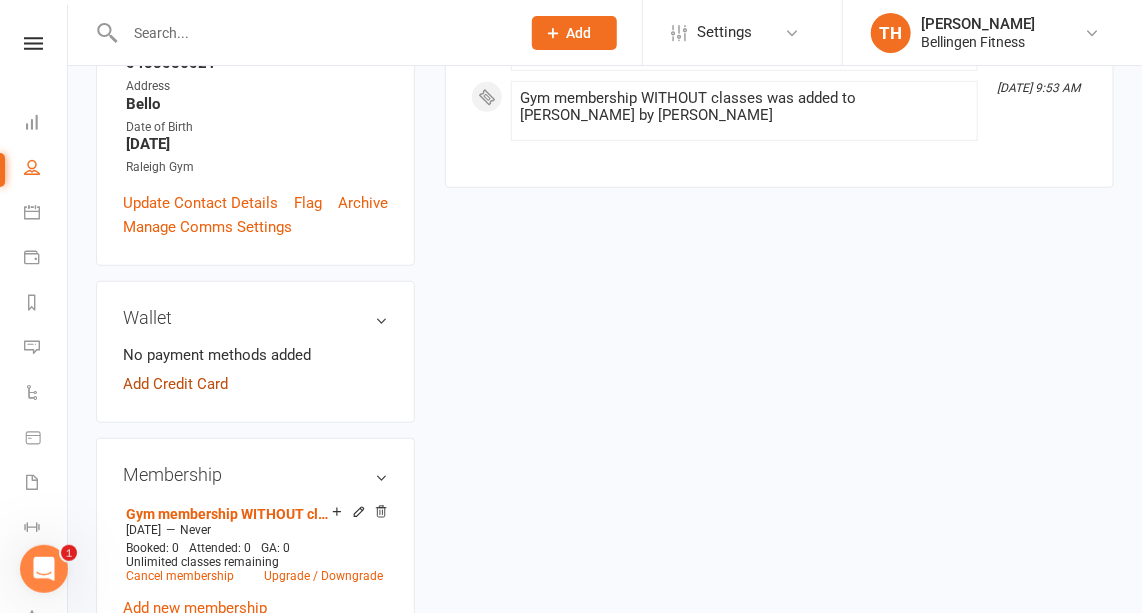 click on "Add Credit Card" at bounding box center (175, 384) 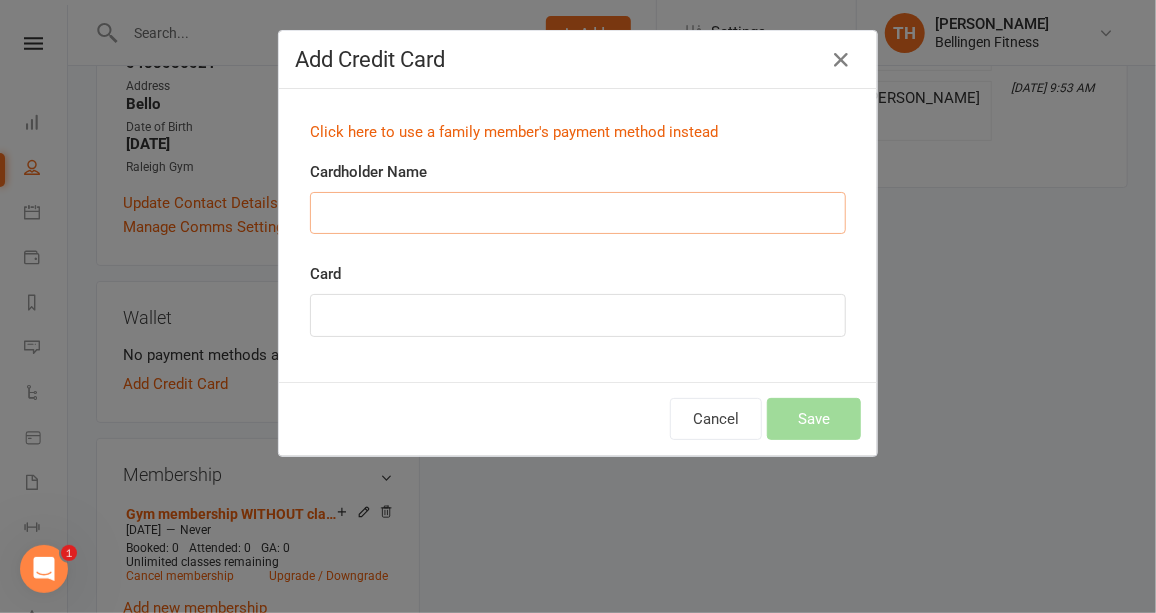 click on "Cardholder Name" at bounding box center [578, 213] 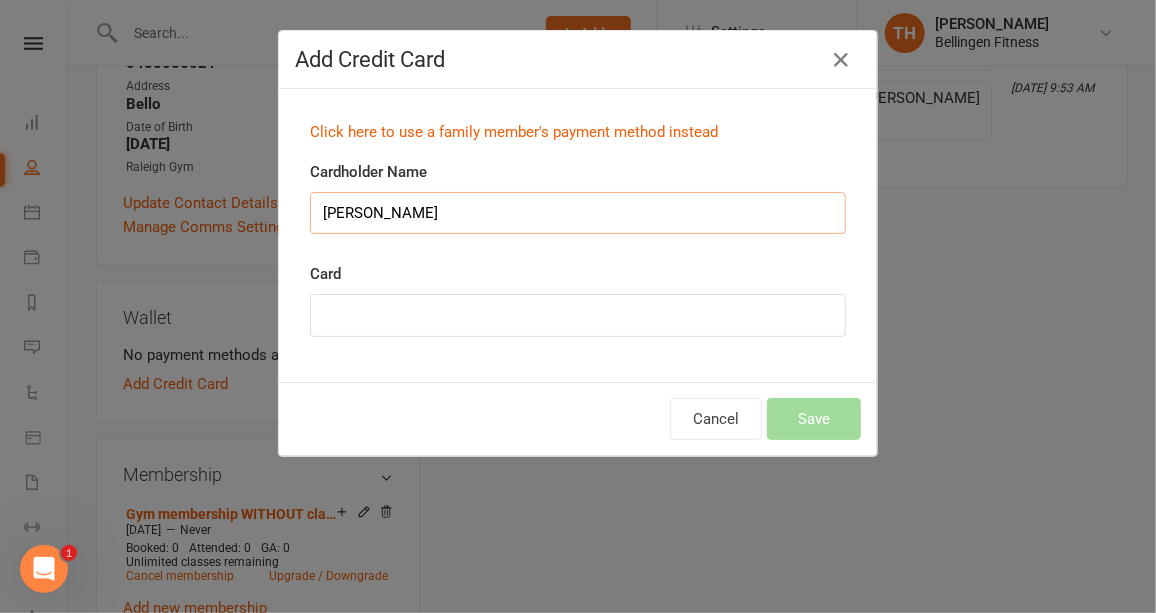 type on "[PERSON_NAME]" 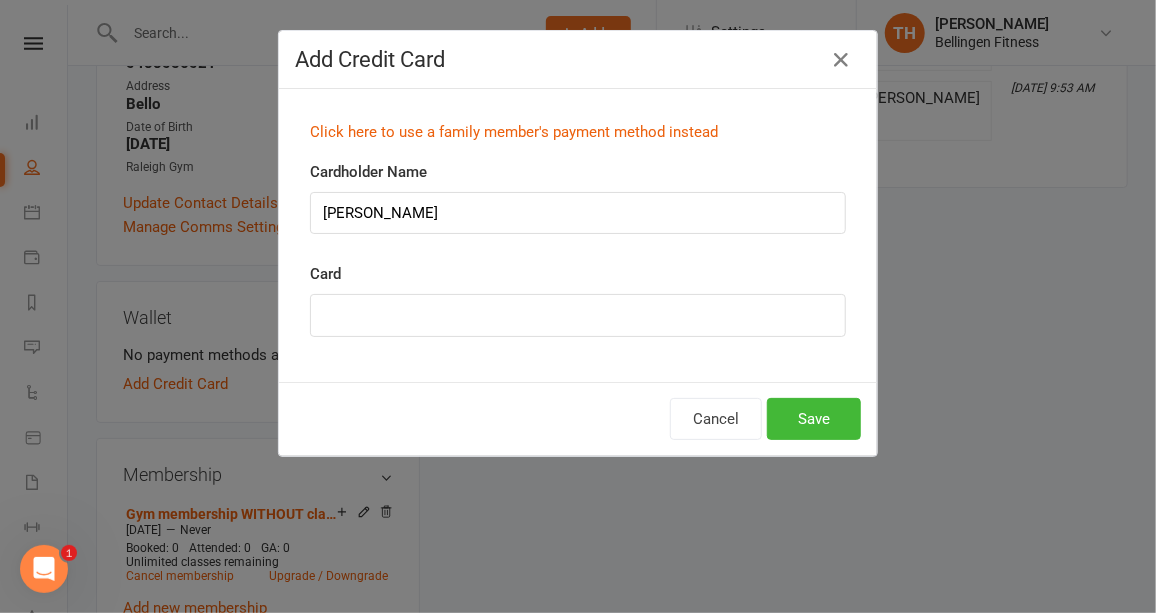 click on "Add Credit Card Click here to use a family member's payment method instead Cardholder Name [PERSON_NAME] Card Cancel Save" at bounding box center (578, 306) 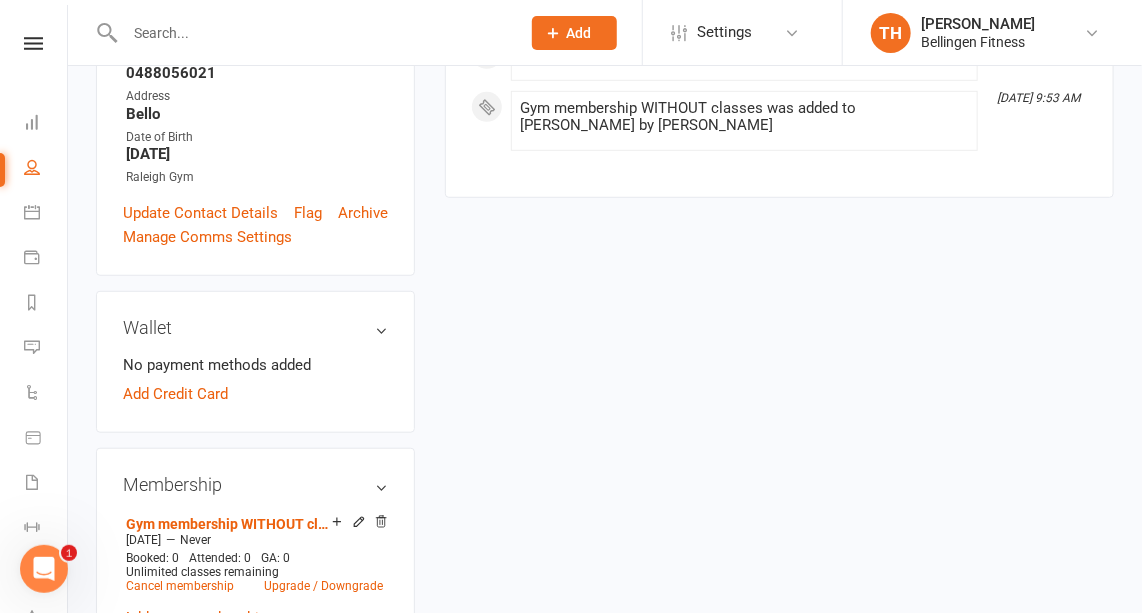 scroll, scrollTop: 379, scrollLeft: 0, axis: vertical 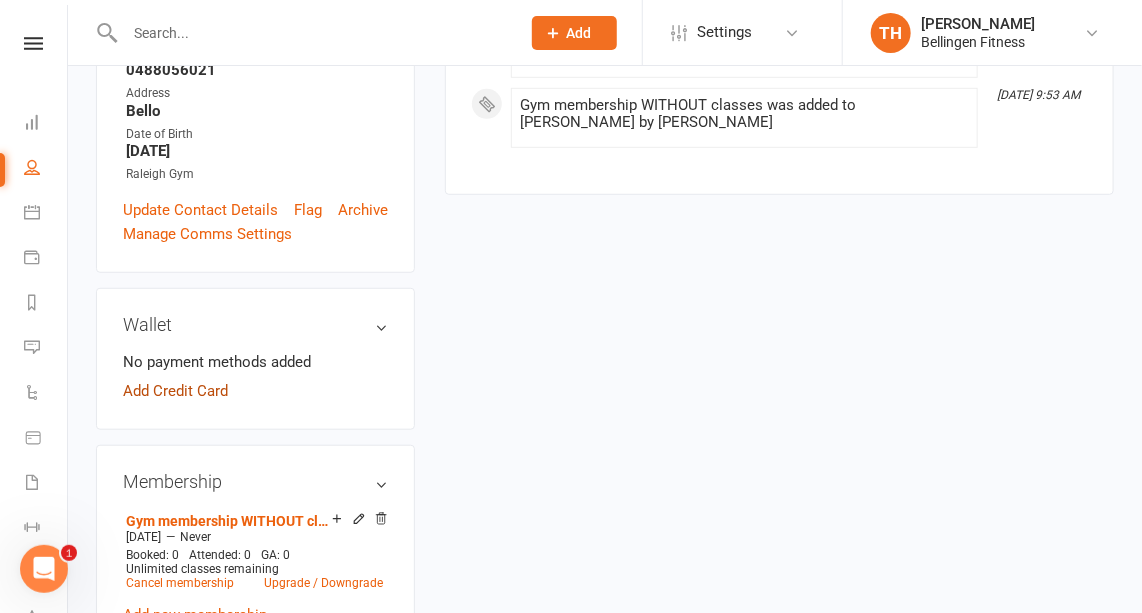 click on "Add Credit Card" at bounding box center (175, 391) 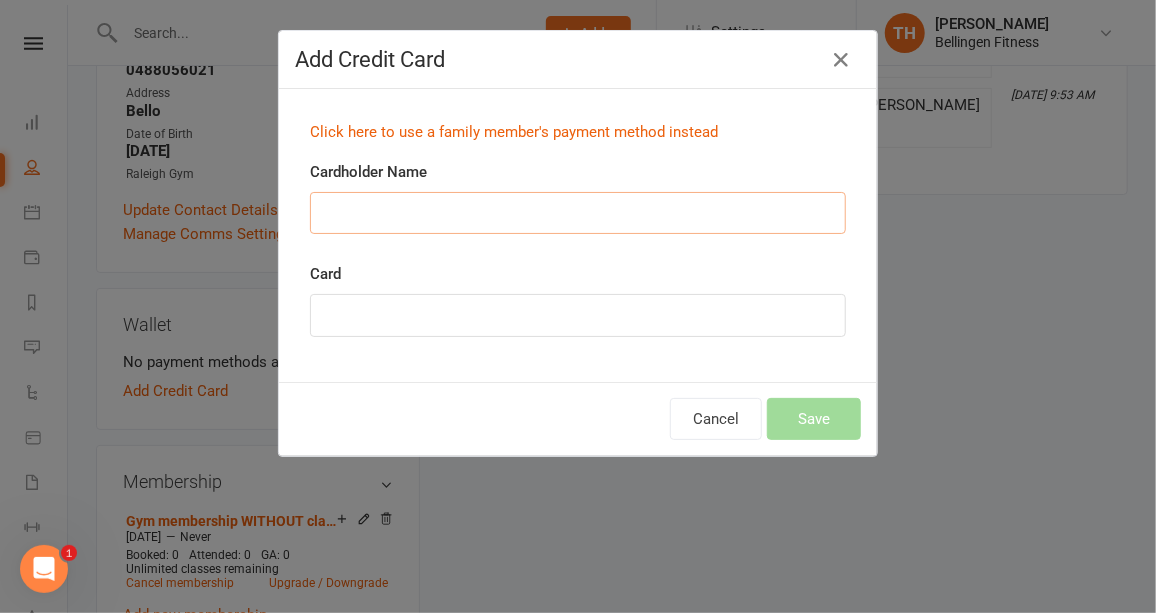 click on "Cardholder Name" at bounding box center [578, 213] 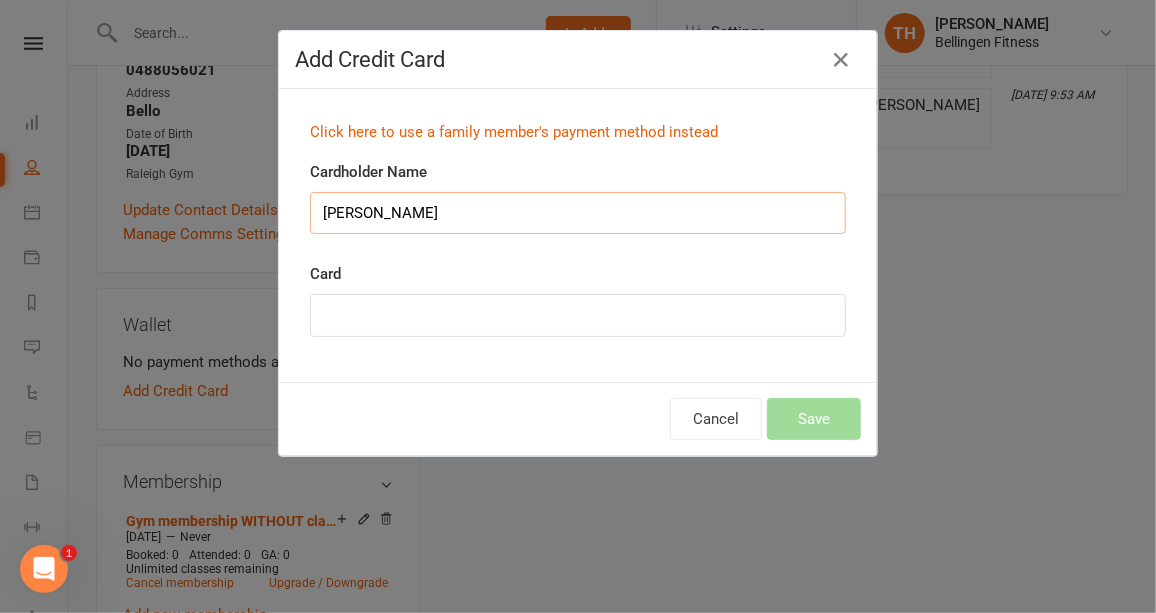 type on "[PERSON_NAME]" 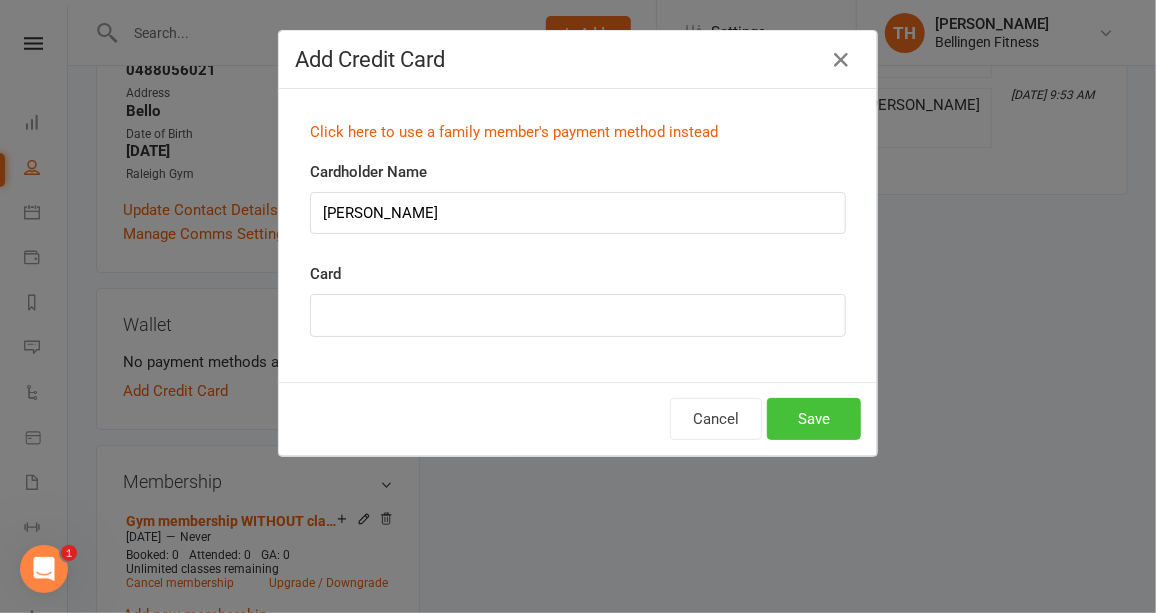 click on "Save" at bounding box center (814, 419) 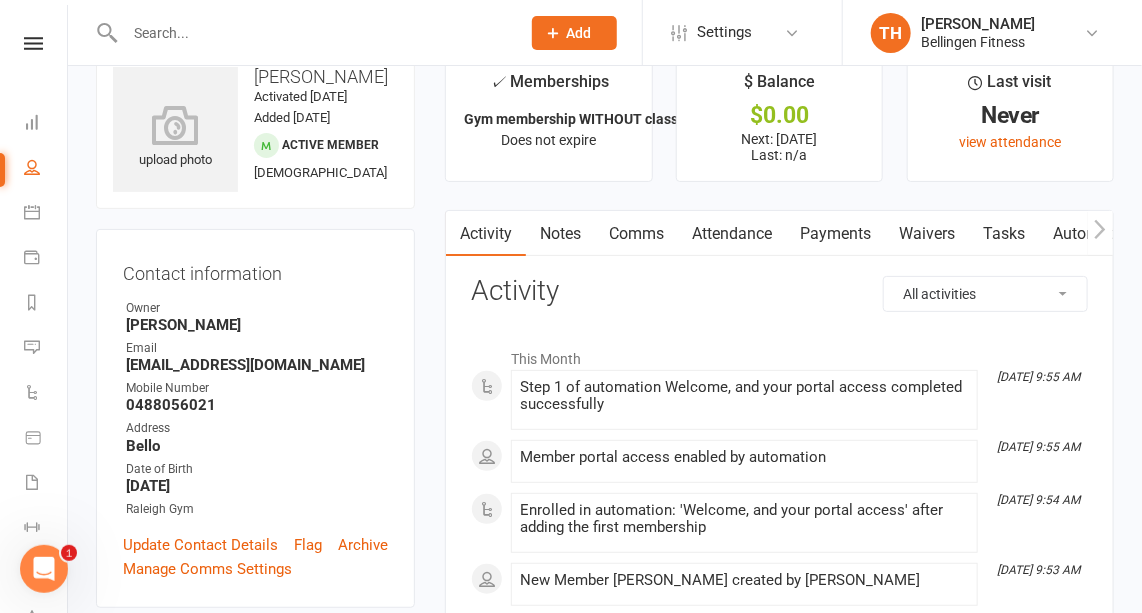 scroll, scrollTop: 0, scrollLeft: 0, axis: both 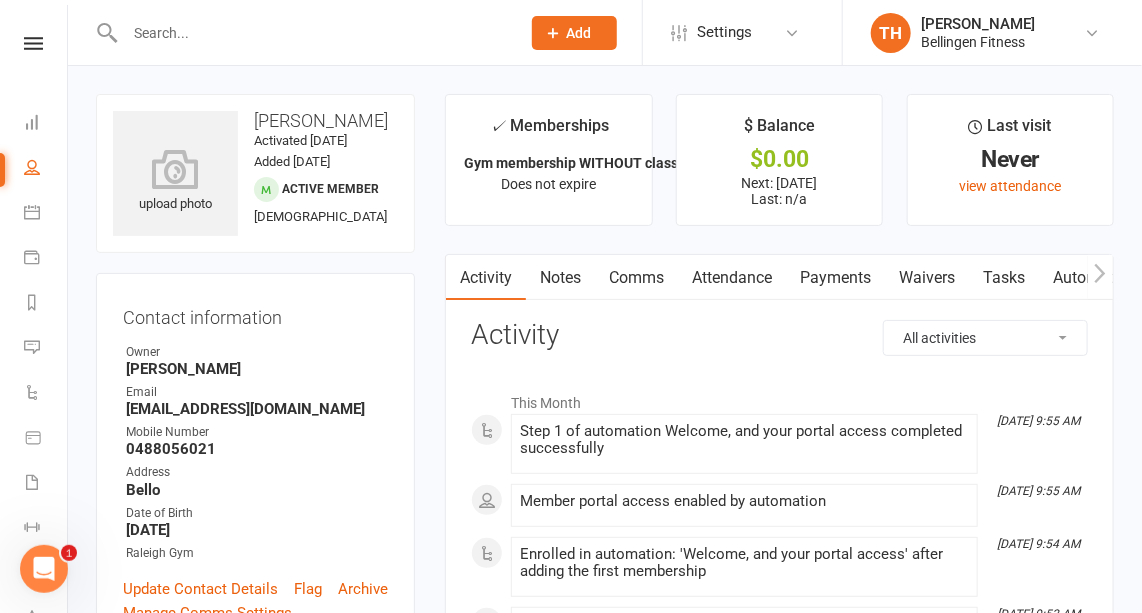 click on "Waivers" at bounding box center [927, 278] 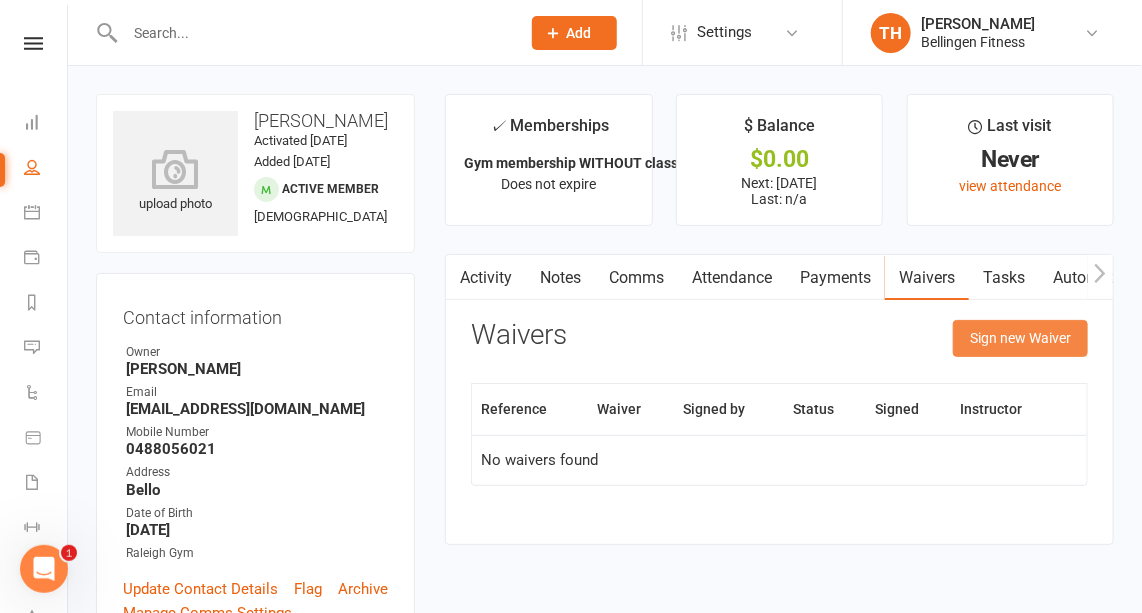 click on "Sign new Waiver" at bounding box center [1020, 338] 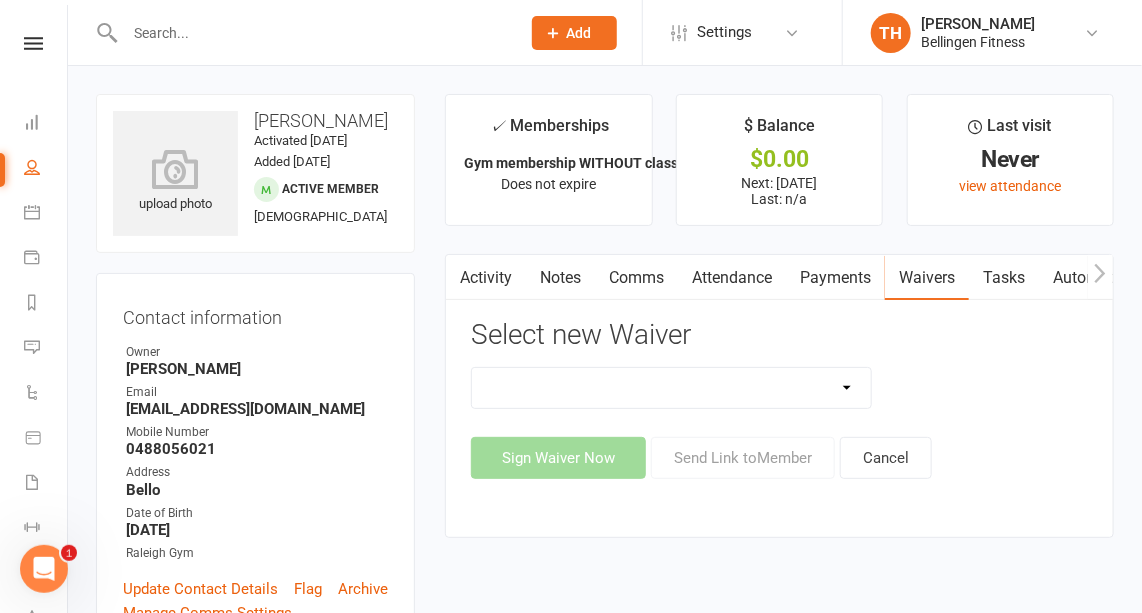 click on "Initial Assessment Membership Sign Up Parq Payment Details" at bounding box center [671, 388] 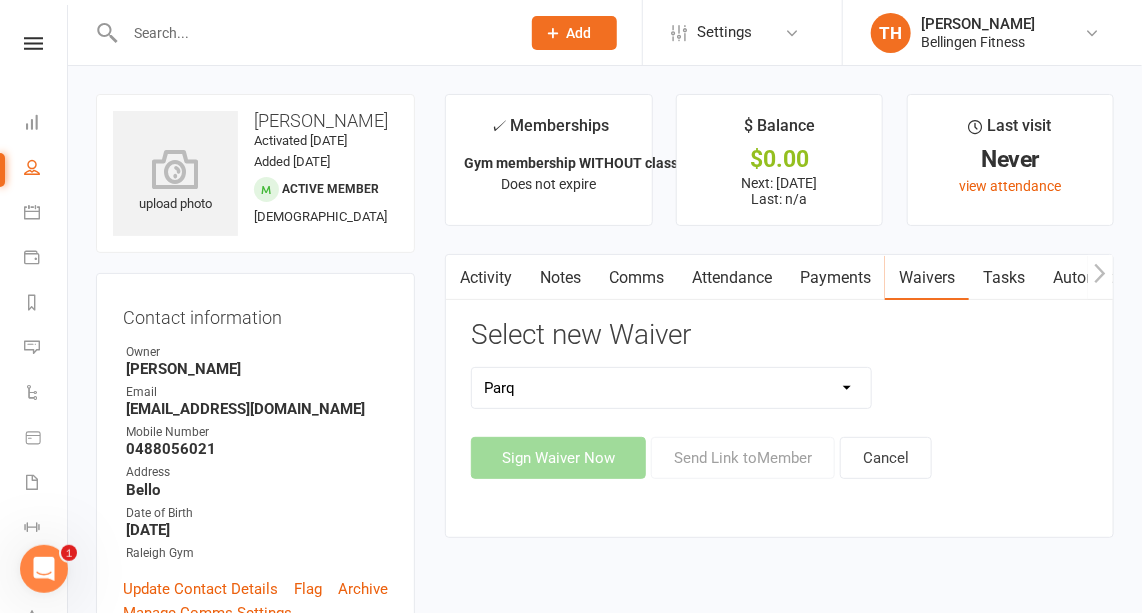 click on "Initial Assessment Membership Sign Up Parq Payment Details" at bounding box center (671, 388) 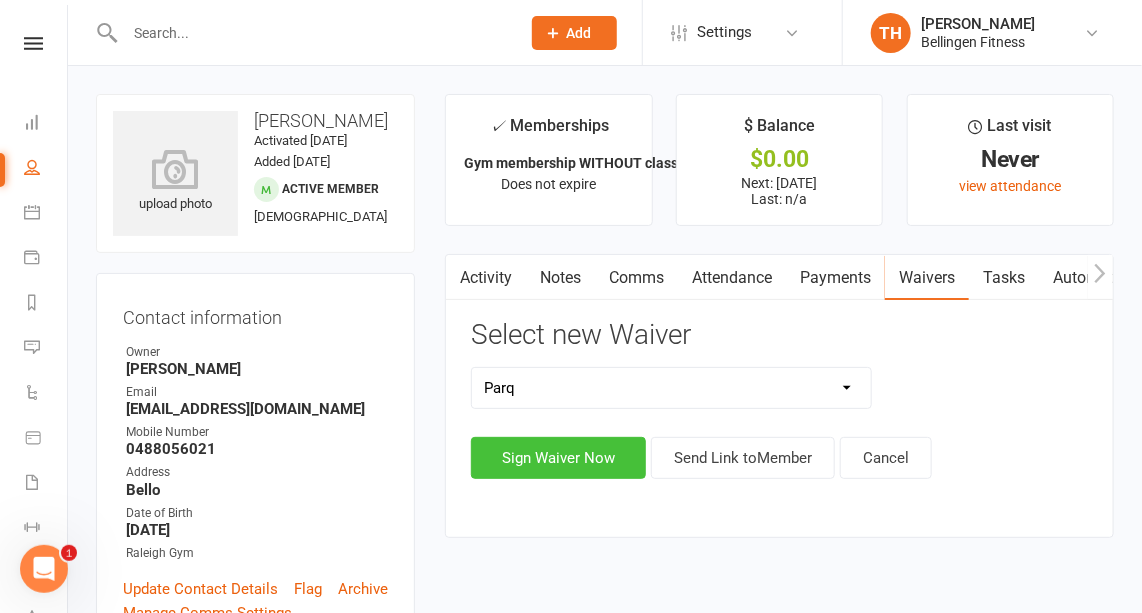 click on "Sign Waiver Now" at bounding box center (558, 458) 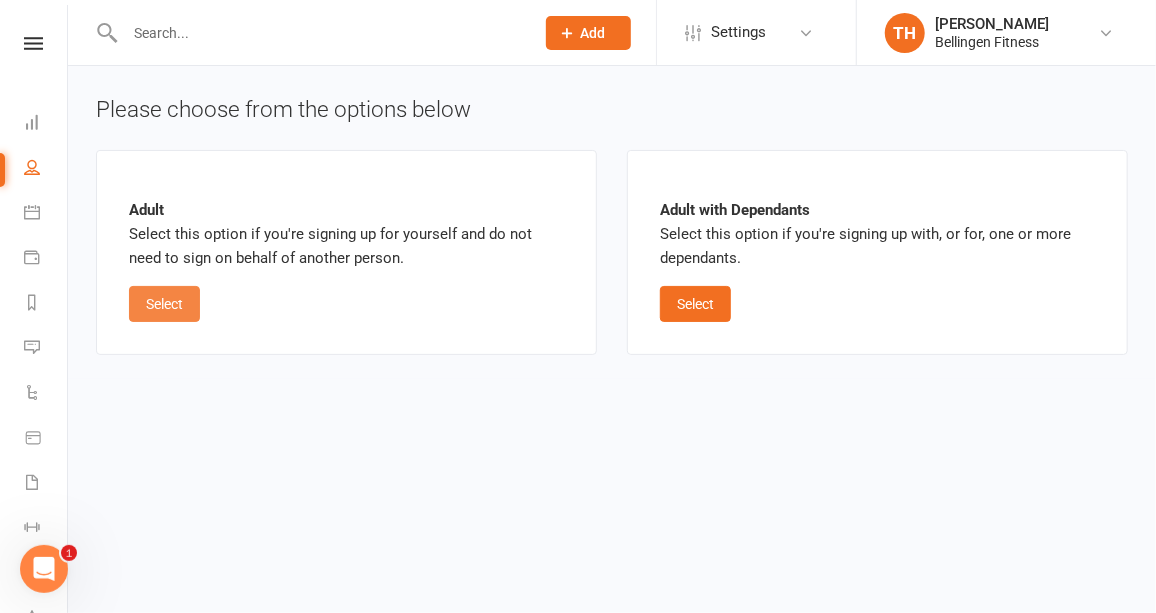 click on "Select" at bounding box center (164, 304) 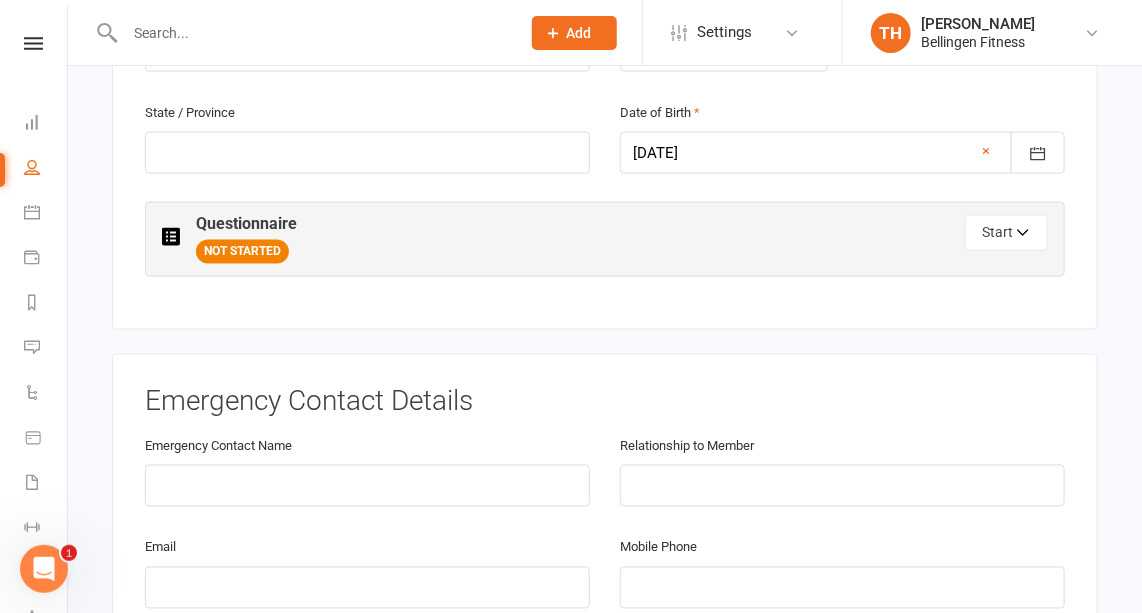 scroll, scrollTop: 941, scrollLeft: 0, axis: vertical 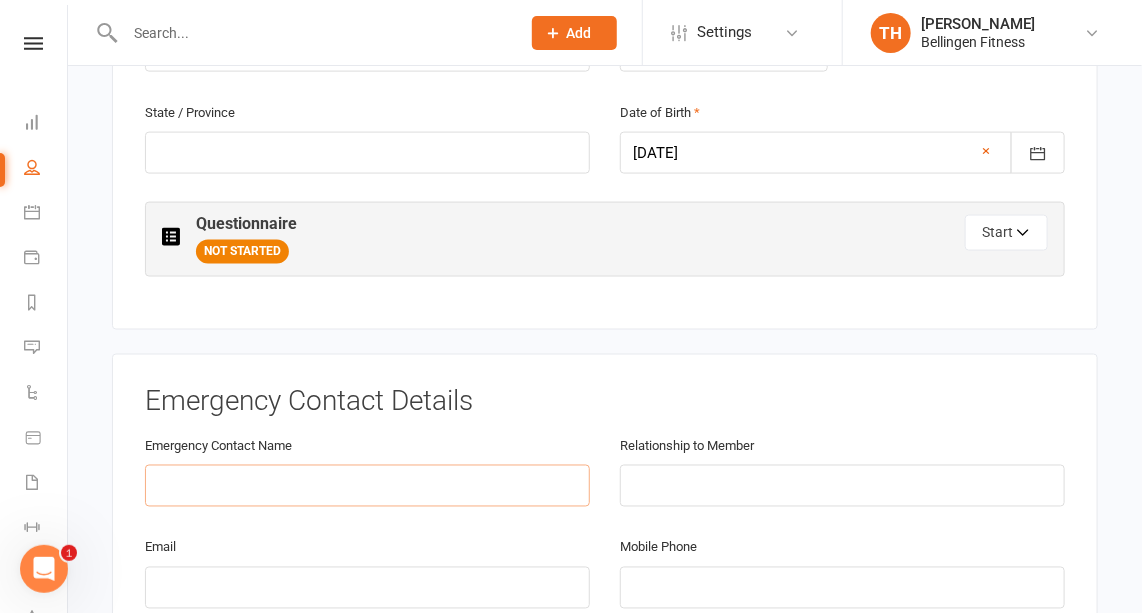 click at bounding box center (367, 486) 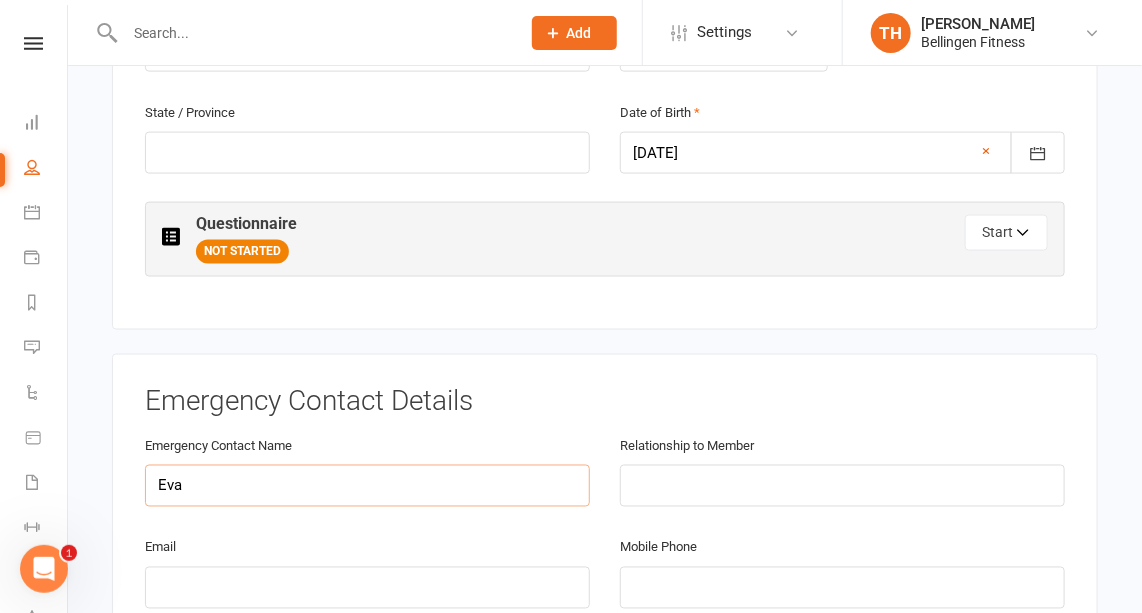 type on "Eva" 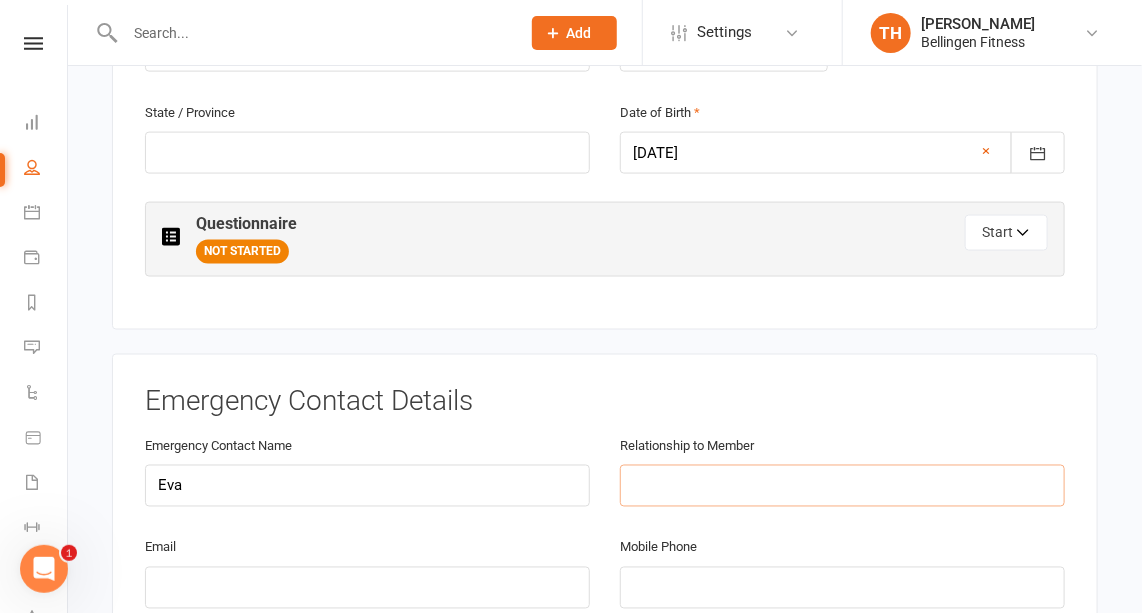 type on "0" 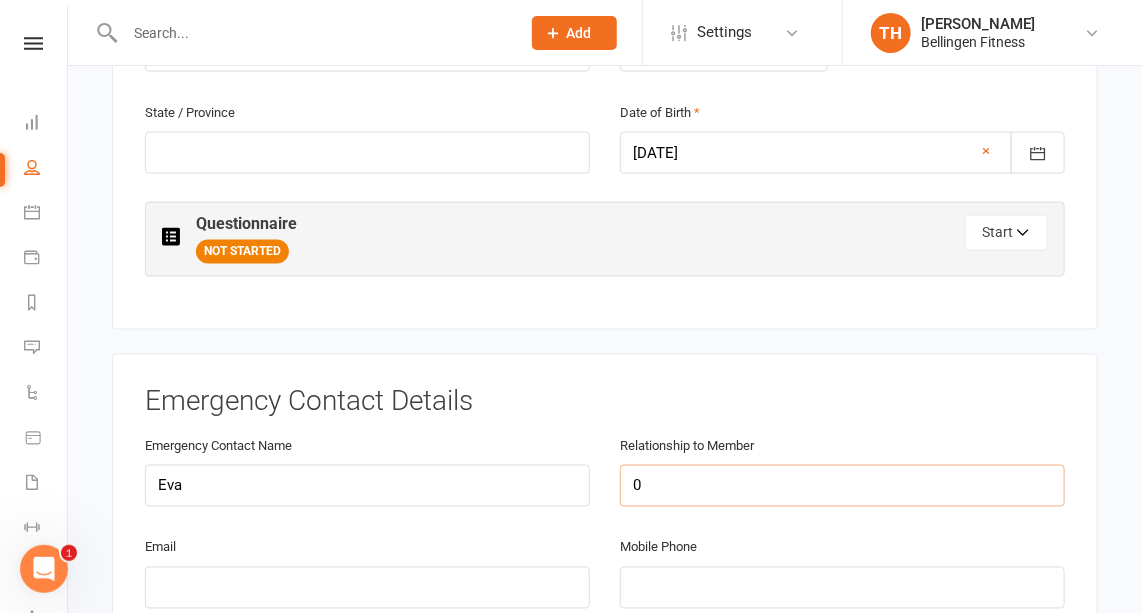 type 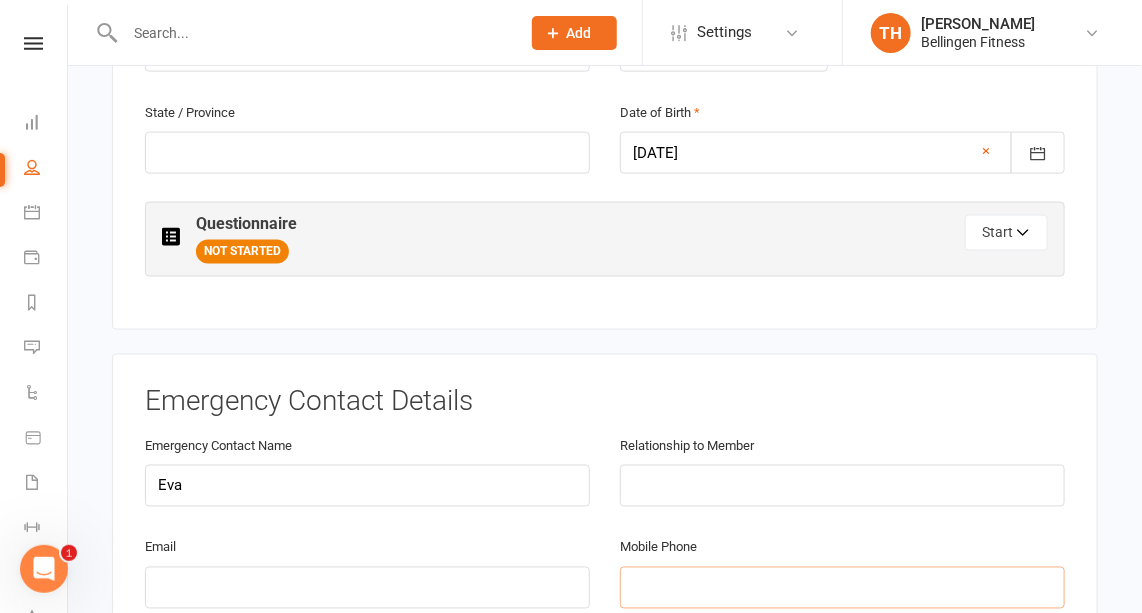 click at bounding box center [842, 588] 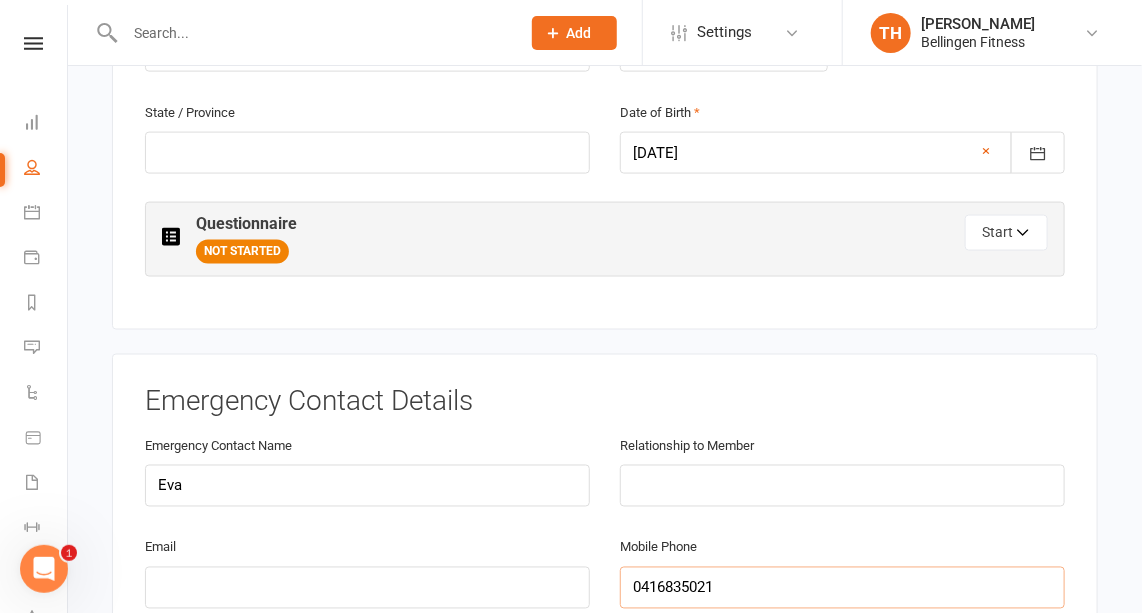 type on "0416835021" 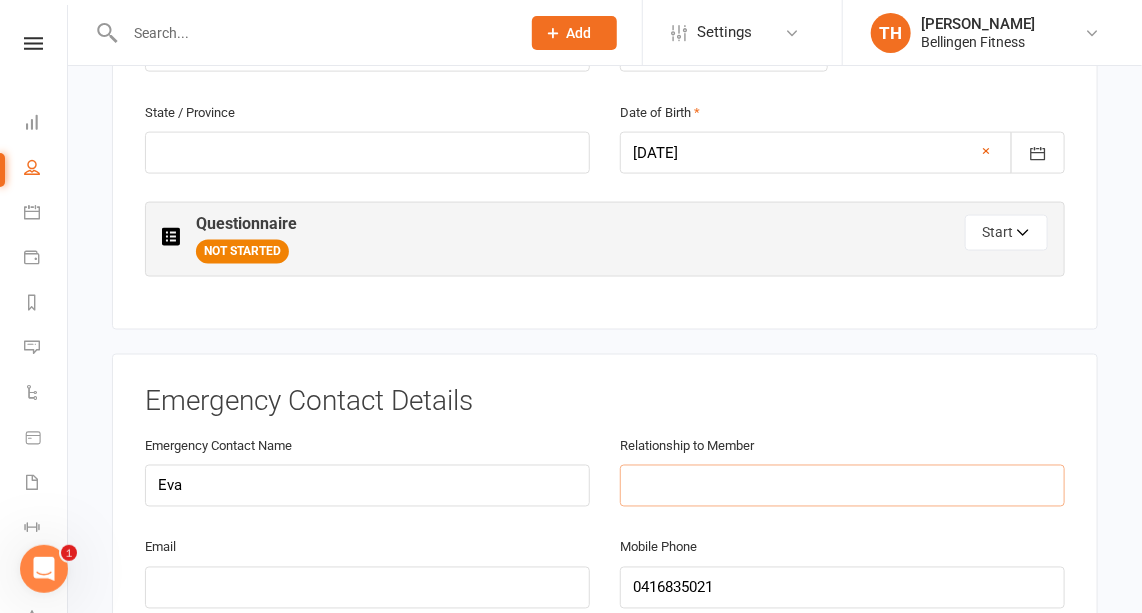 click at bounding box center [842, 486] 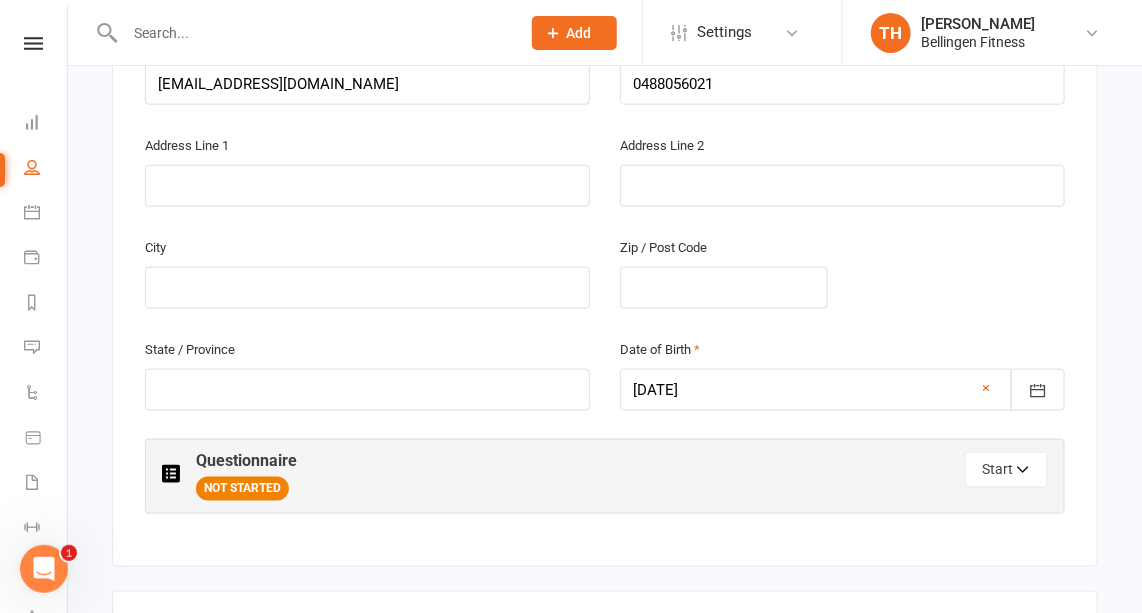 scroll, scrollTop: 706, scrollLeft: 0, axis: vertical 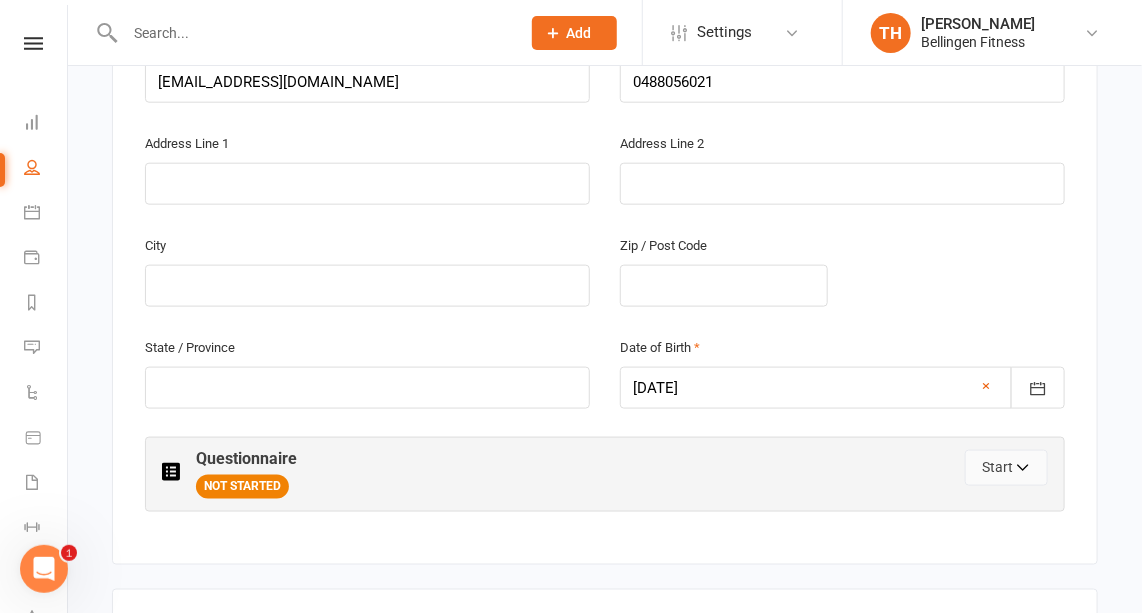 type on "Daughter" 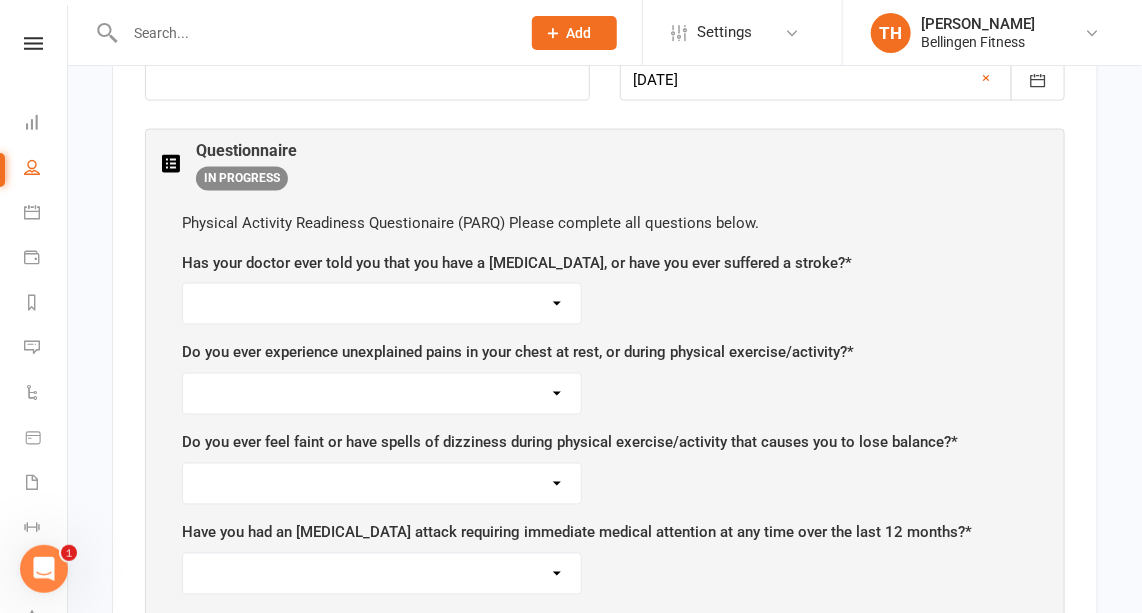 scroll, scrollTop: 1016, scrollLeft: 0, axis: vertical 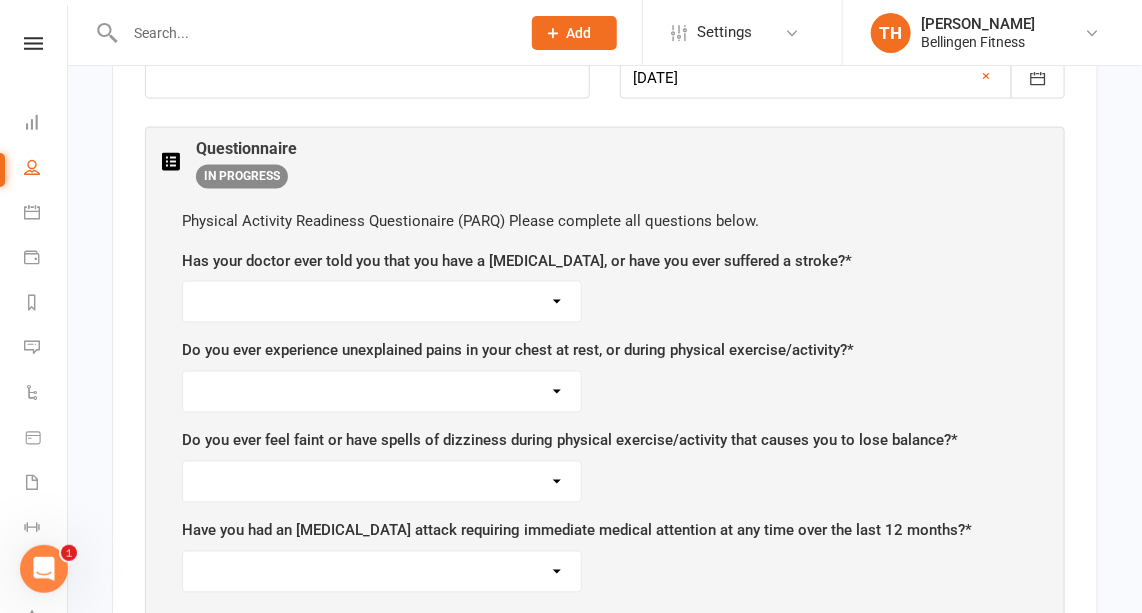 click on "Yes No" at bounding box center [382, 302] 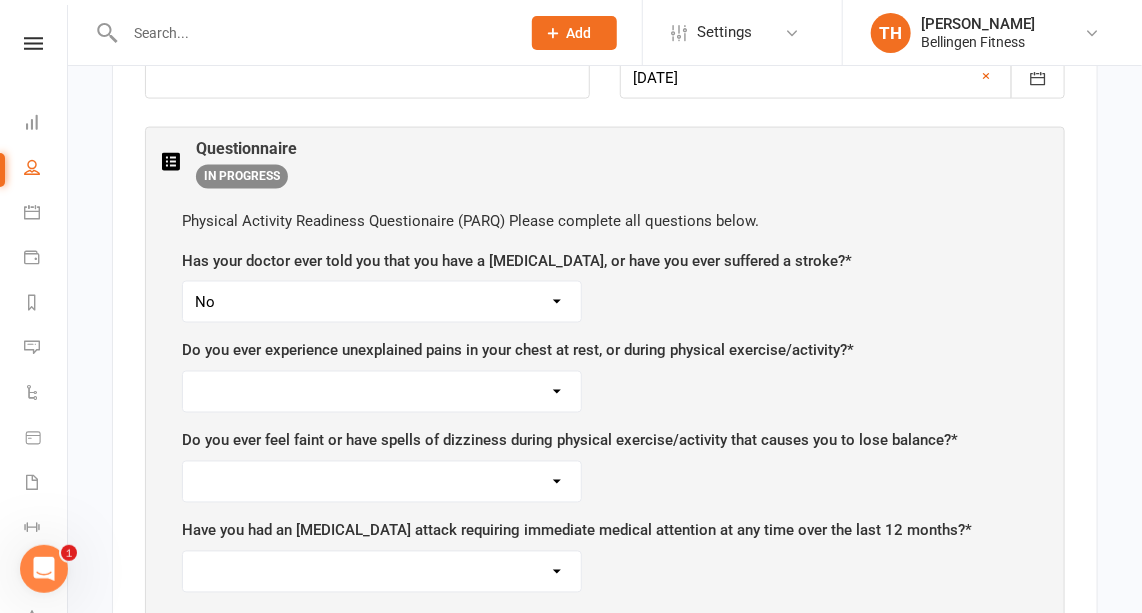 click on "Yes No" at bounding box center (382, 302) 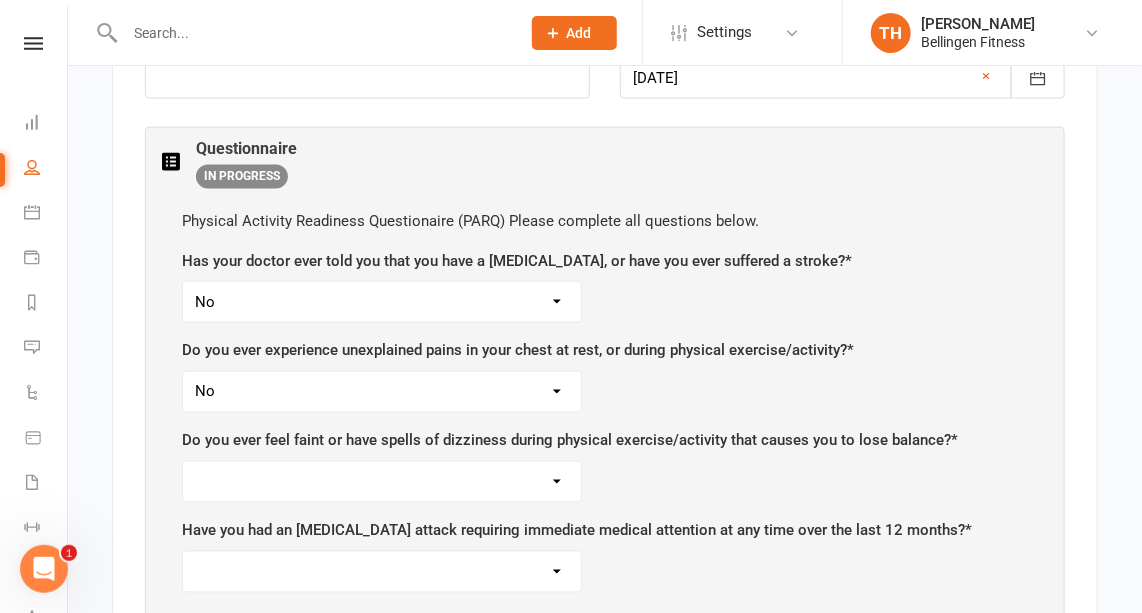 click on "Yes No" at bounding box center (382, 392) 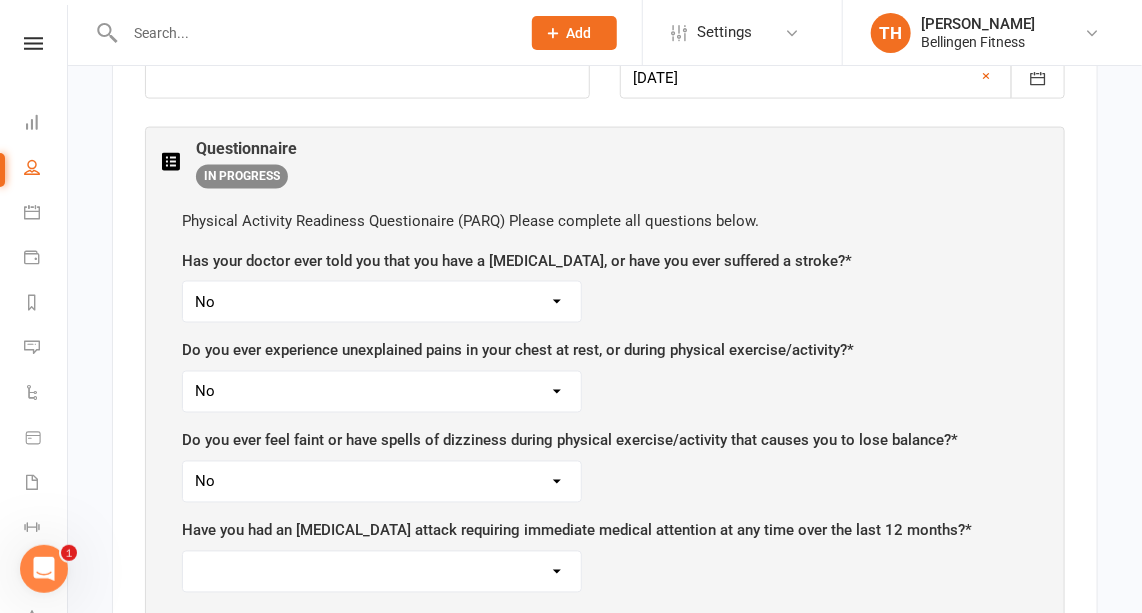 click on "Yes No" at bounding box center (382, 482) 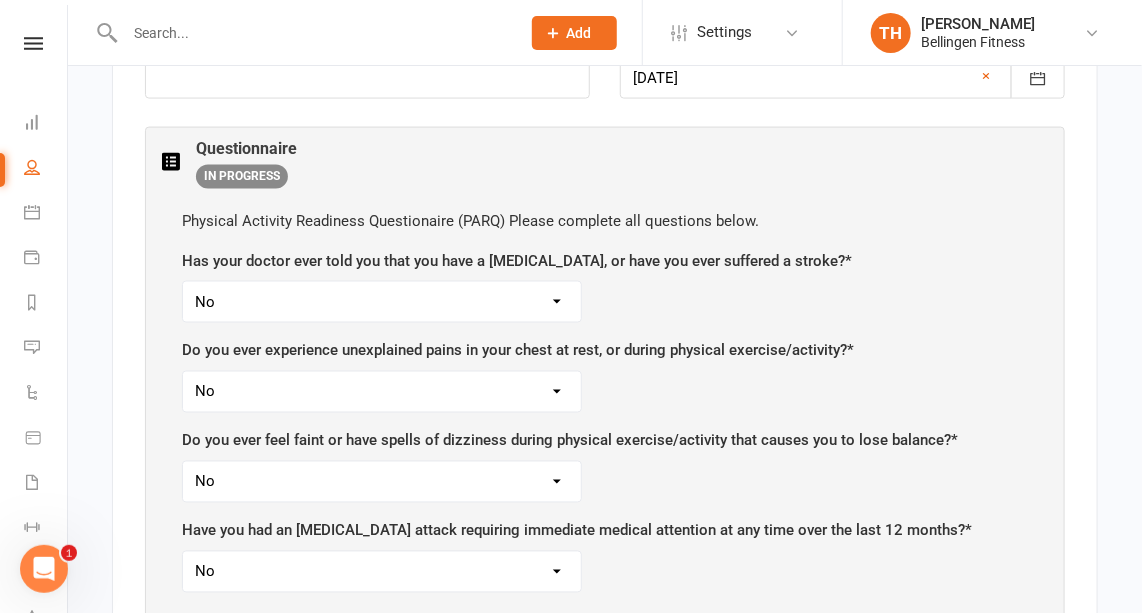 click on "Yes No" at bounding box center [382, 572] 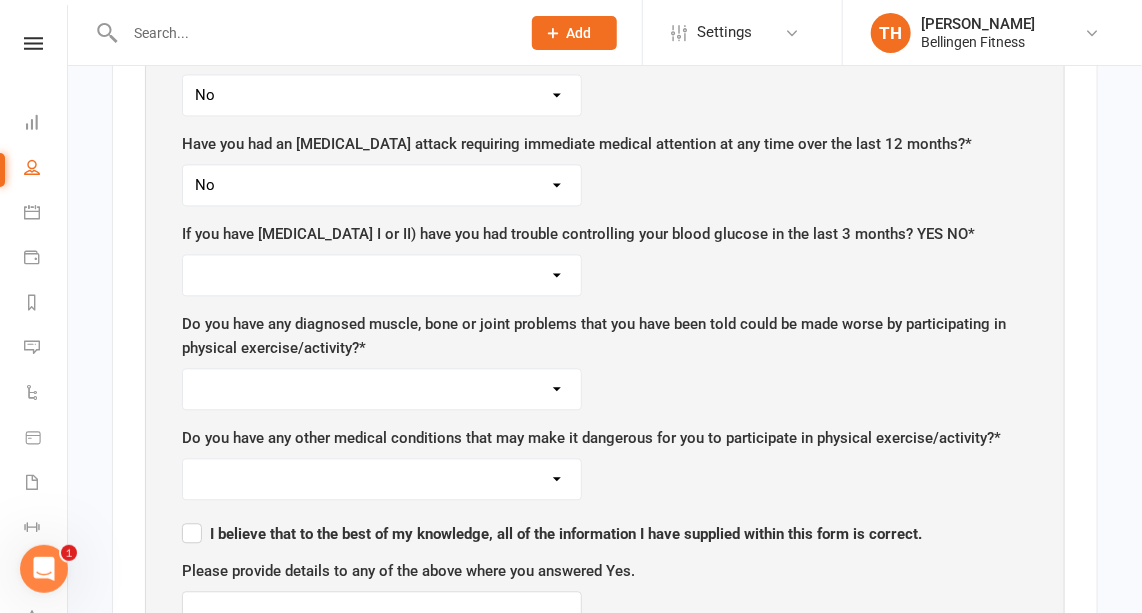 scroll, scrollTop: 1407, scrollLeft: 0, axis: vertical 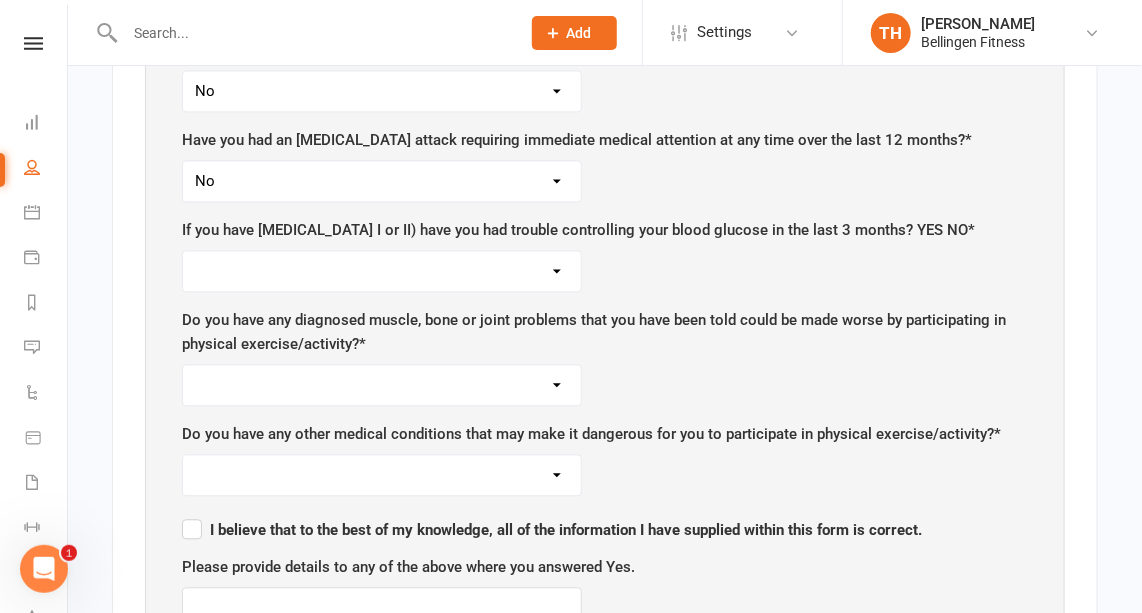 click on "Yes No" at bounding box center (382, 271) 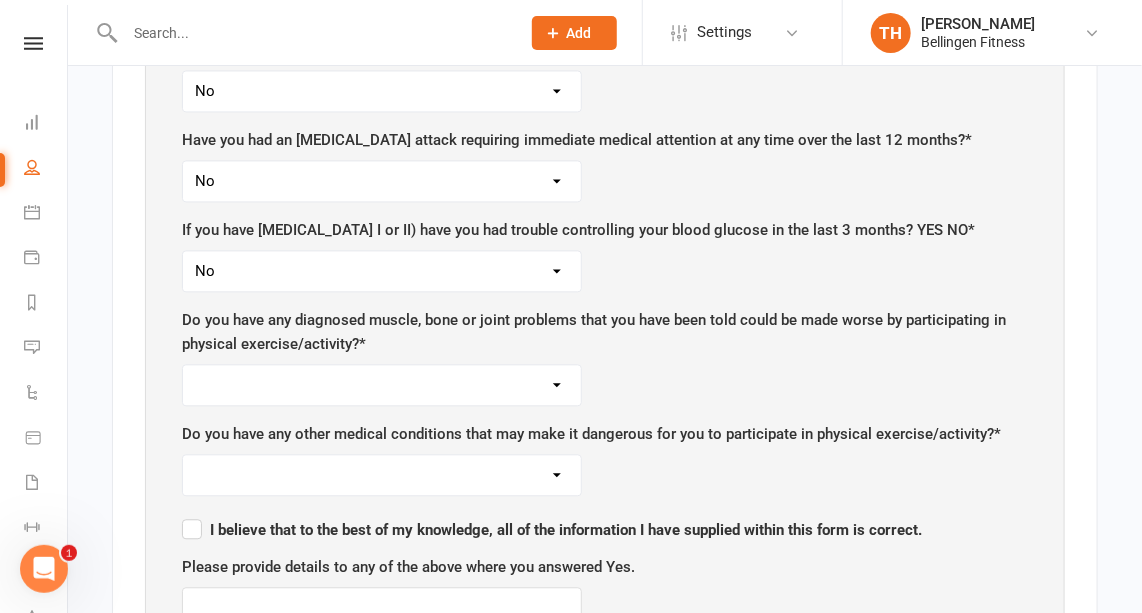 click on "Yes No" at bounding box center [382, 271] 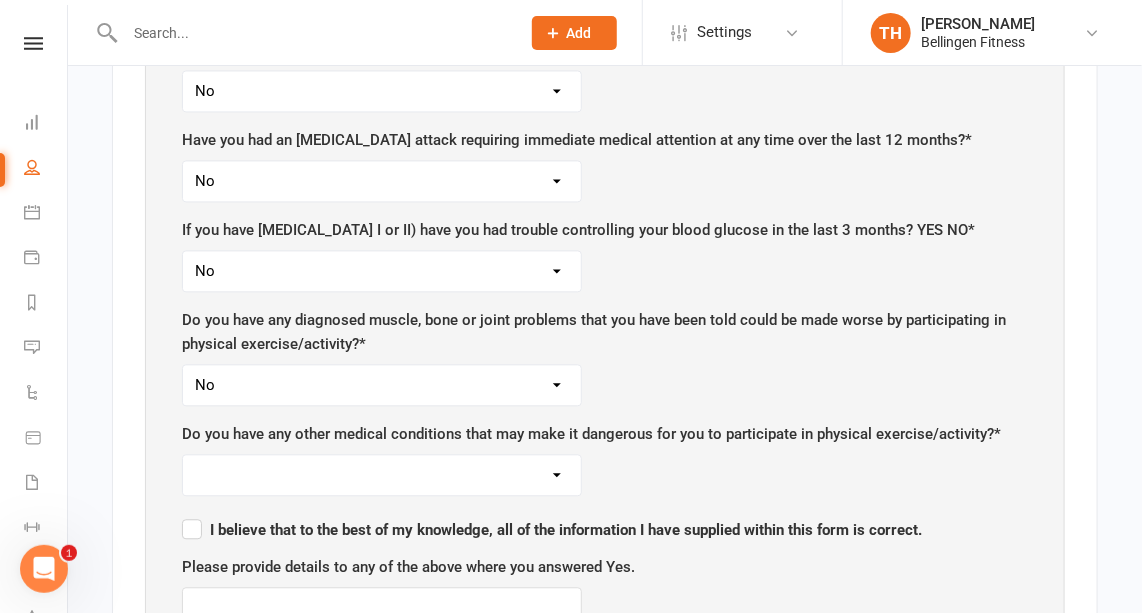 click on "Yes No" at bounding box center [382, 385] 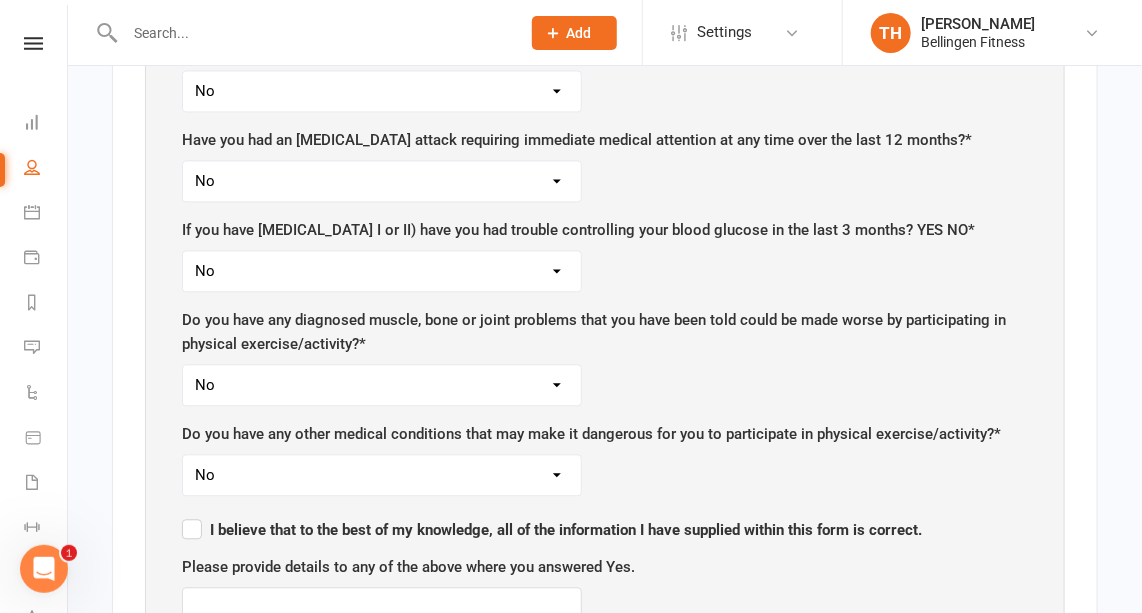 click on "Yes No" at bounding box center (382, 475) 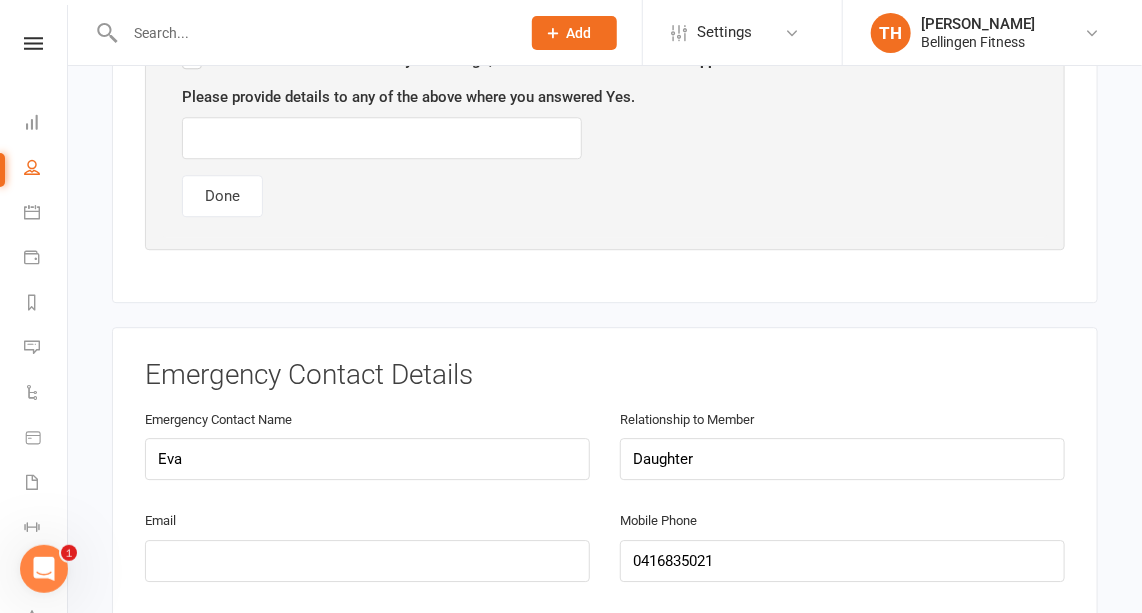scroll, scrollTop: 1894, scrollLeft: 0, axis: vertical 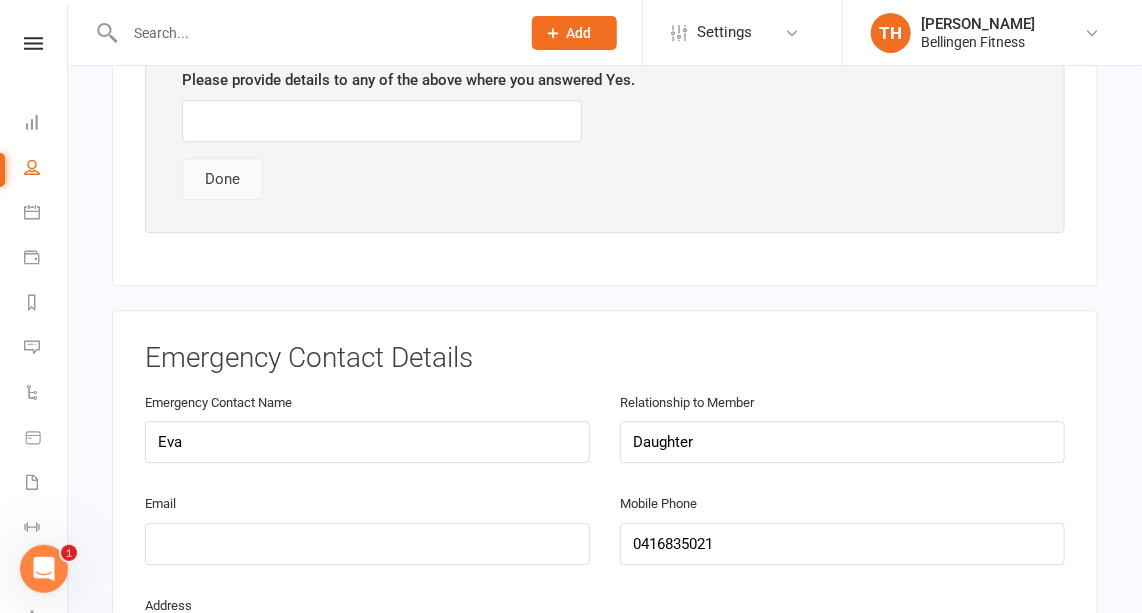 click on "Done" at bounding box center (222, 179) 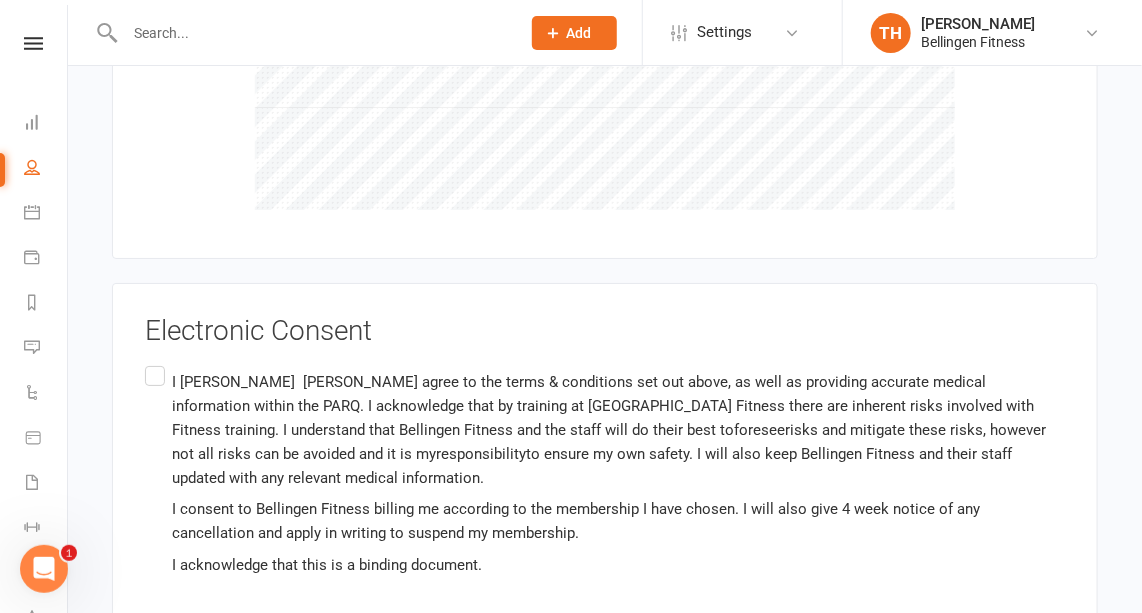 scroll, scrollTop: 2566, scrollLeft: 0, axis: vertical 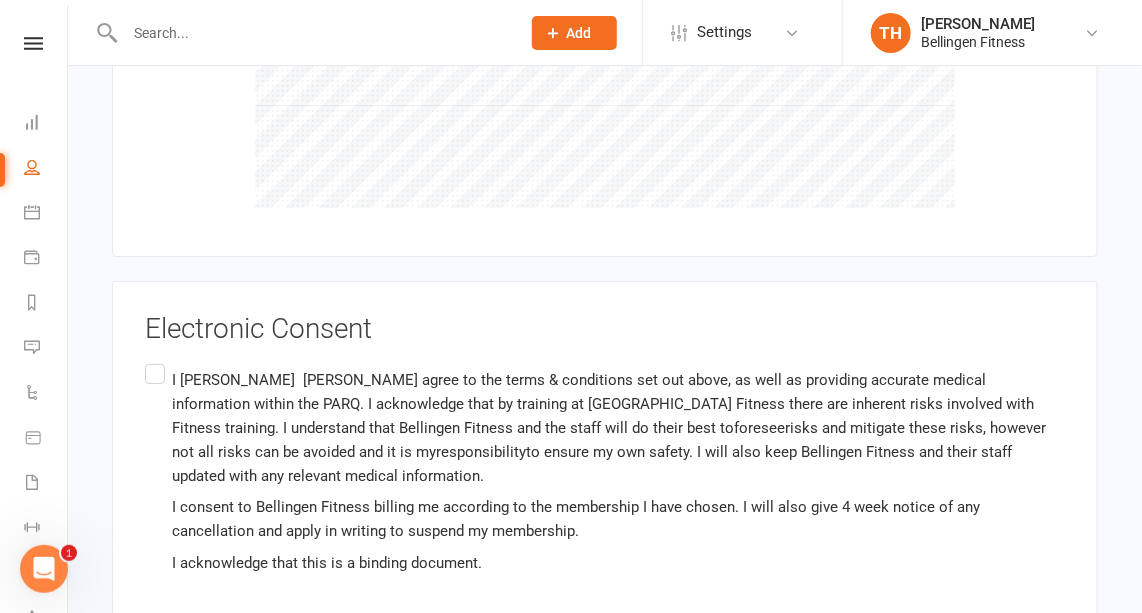 click on "I [PERSON_NAME]   agree to the terms & conditions set out above, as well as providing accurate medical information within the PARQ. I acknowledge that by training at [GEOGRAPHIC_DATA] Fitness there are inherent risks involved with Fitness training. I understand that Bellingen Fitness and the staff will do their best to  foresee  risks and mitigate these risks, however not all risks can be avoided and it is my  responsibility  to ensure my own safety. I will also keep Bellingen Fitness and their staff updated with any relevant medical information. I consent to Bellingen Fitness billing me according to the membership I have chosen. I will also give 4 week notice of any cancellation and apply in writing to suspend my membership. I acknowledge that this is a binding document." at bounding box center [605, 471] 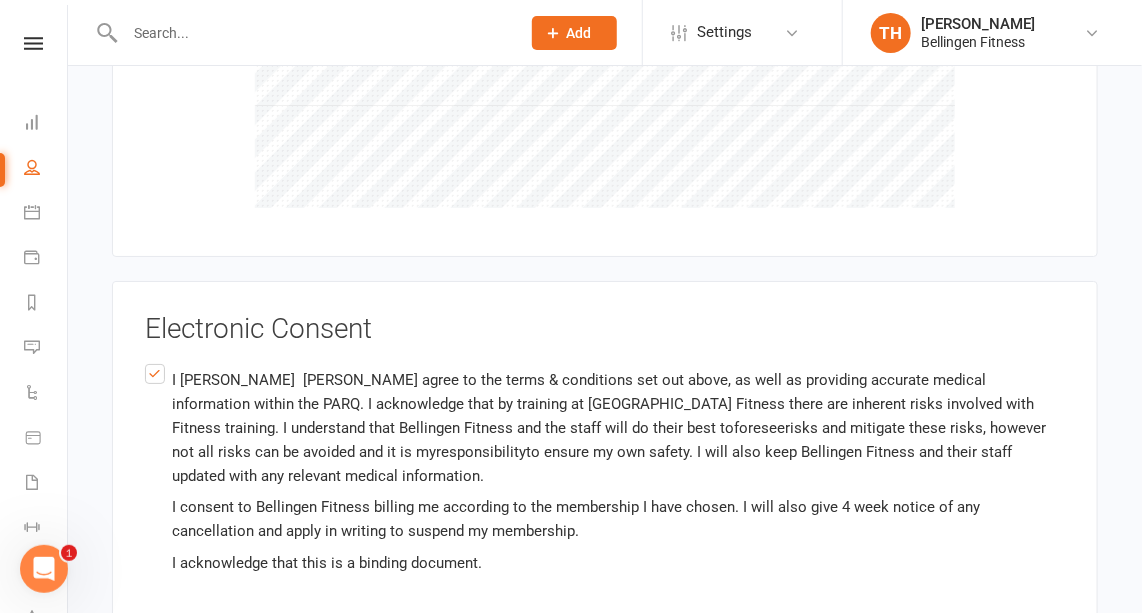 click on "Agree & Submit" at bounding box center (194, 688) 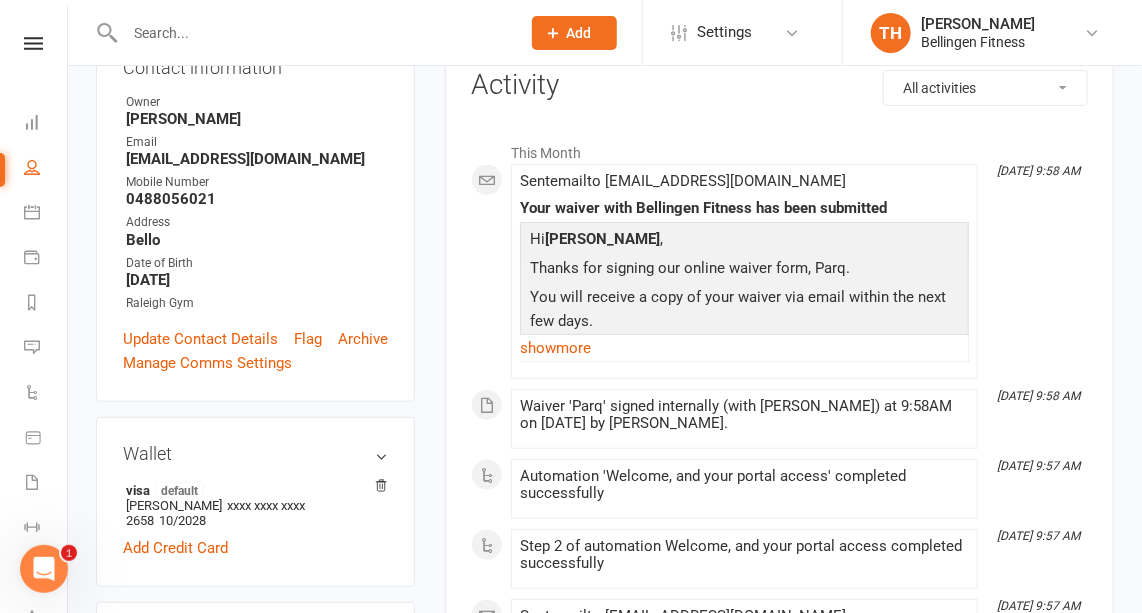 scroll, scrollTop: 0, scrollLeft: 0, axis: both 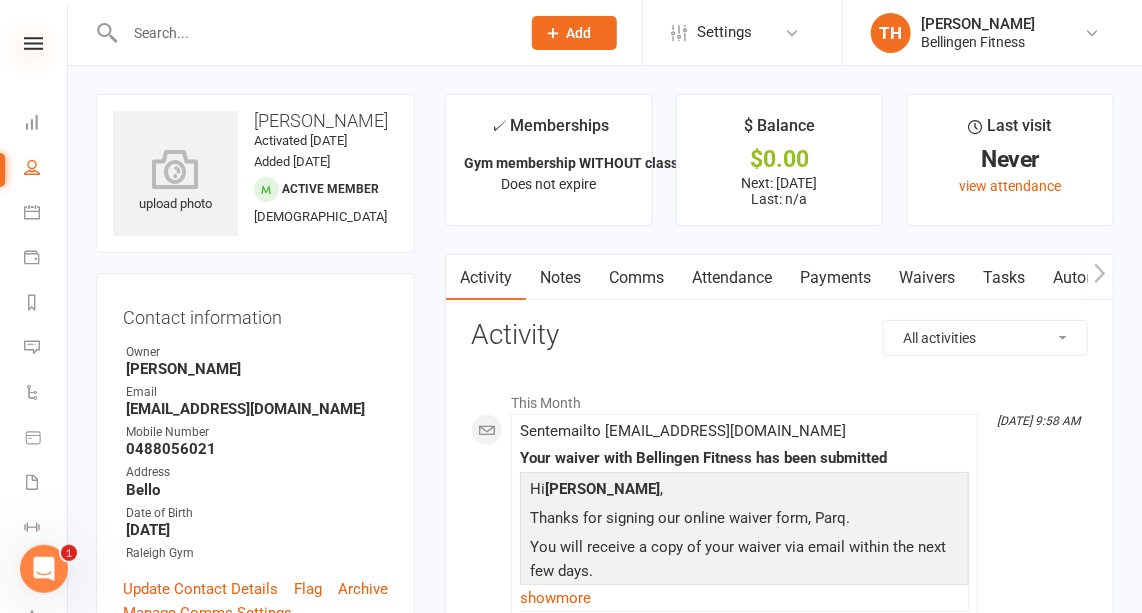 click at bounding box center (33, 43) 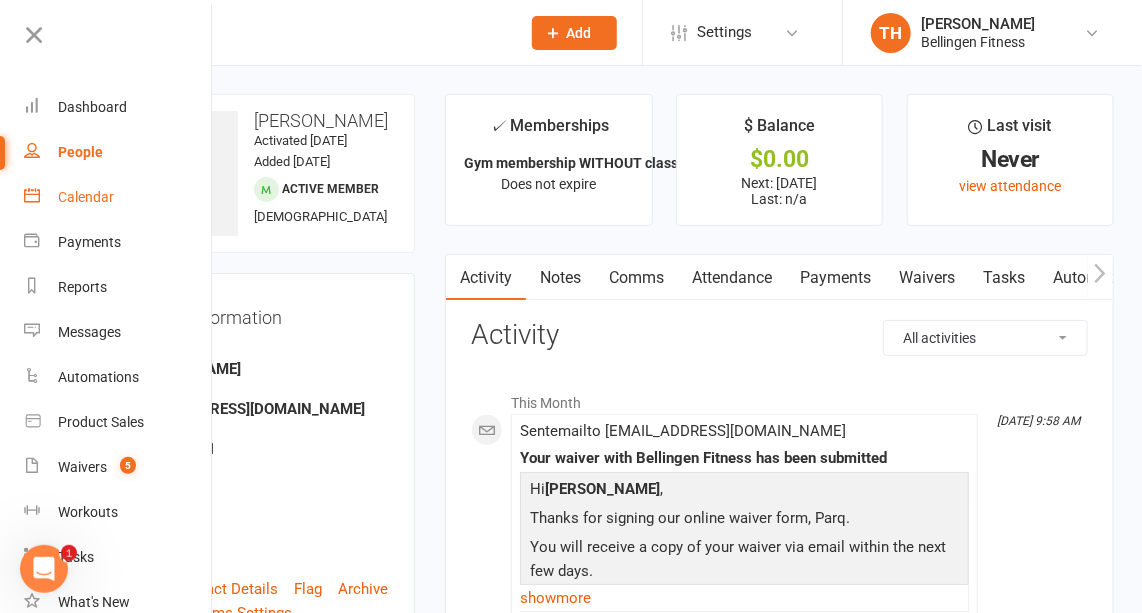 click on "Calendar" at bounding box center [86, 197] 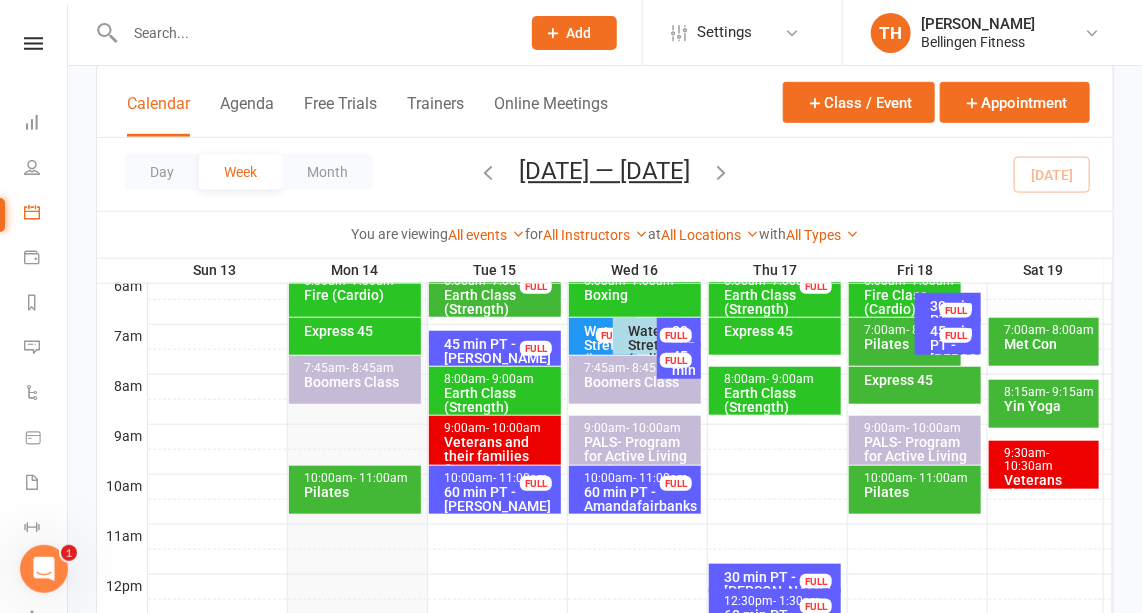 scroll, scrollTop: 432, scrollLeft: 0, axis: vertical 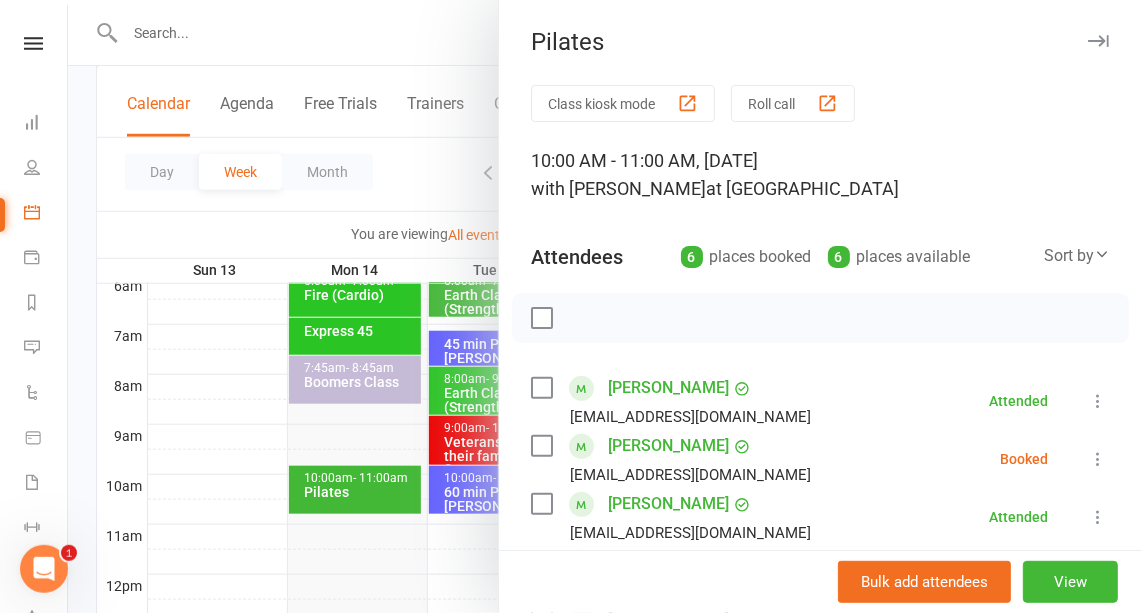 click at bounding box center [1098, 41] 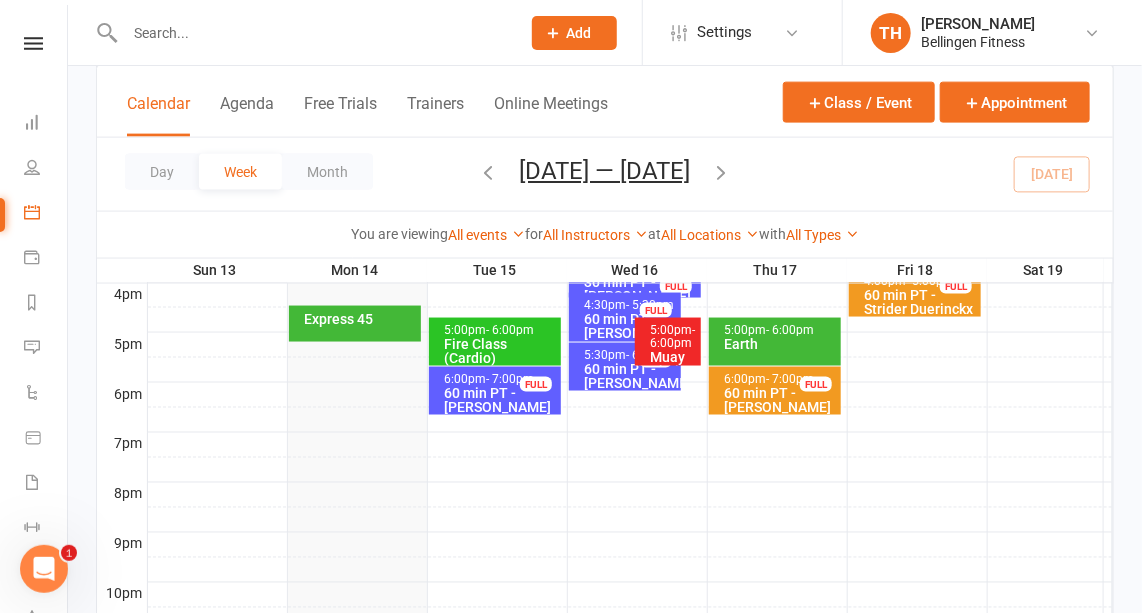 scroll, scrollTop: 927, scrollLeft: 0, axis: vertical 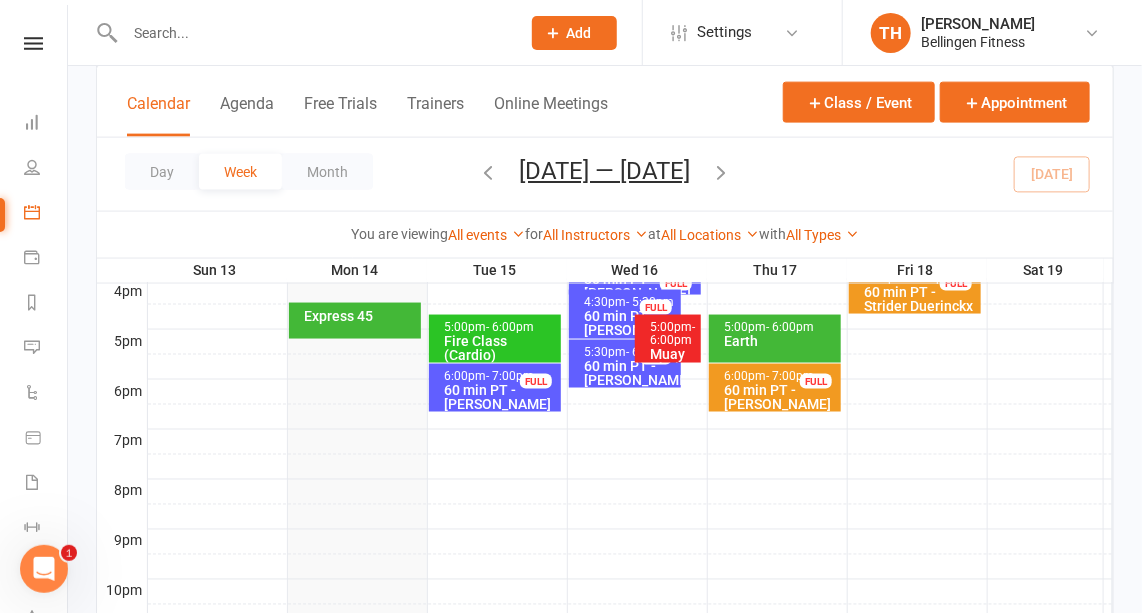 click on "Express 45" at bounding box center [360, 316] 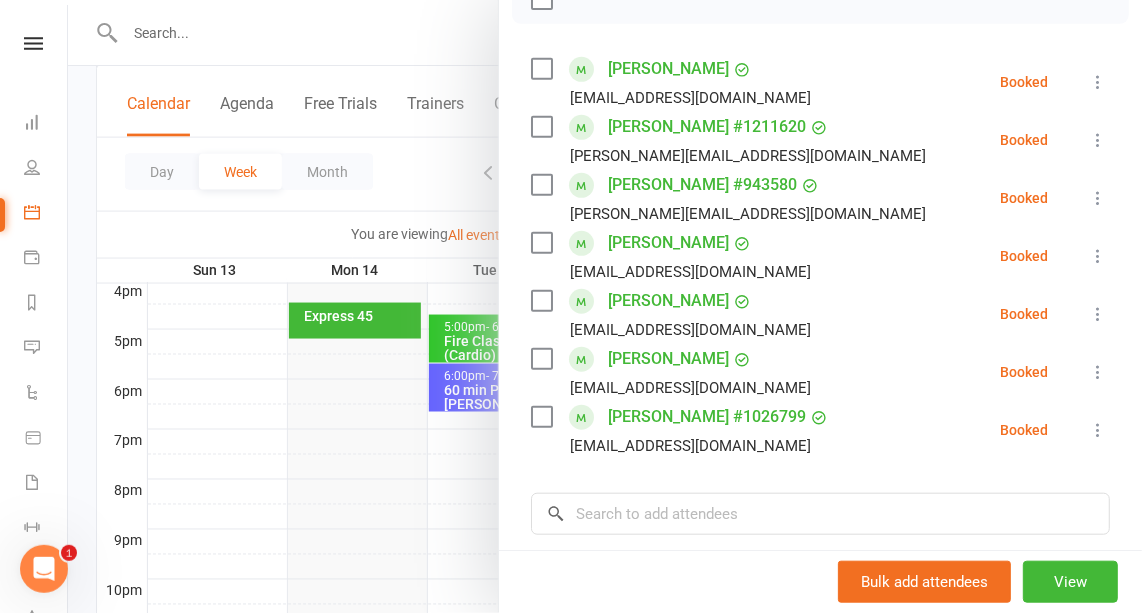 scroll, scrollTop: 0, scrollLeft: 0, axis: both 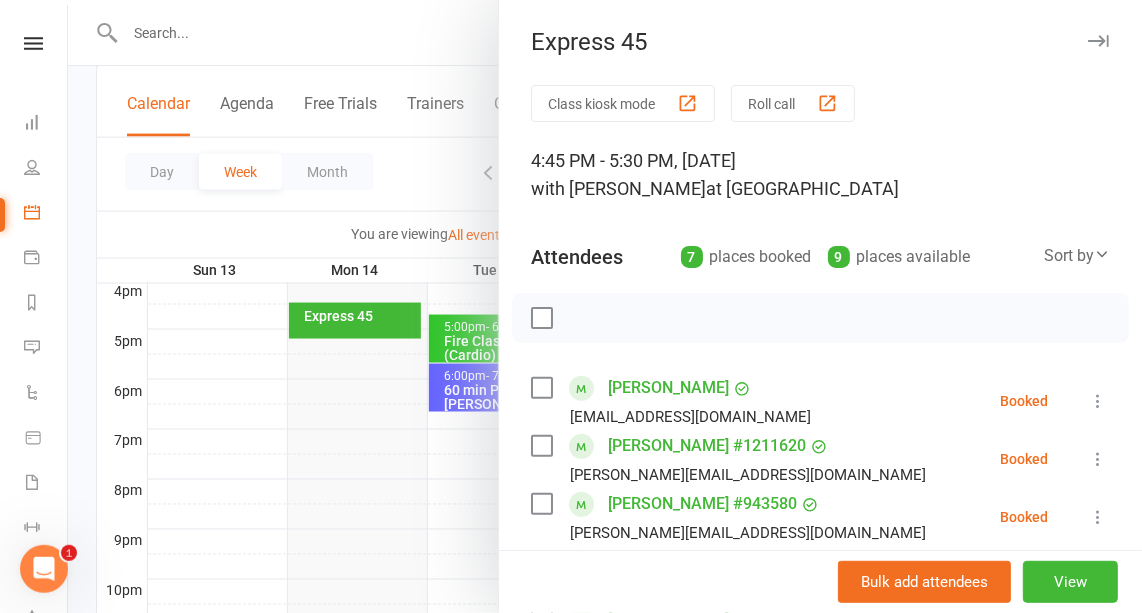 click at bounding box center (1098, 41) 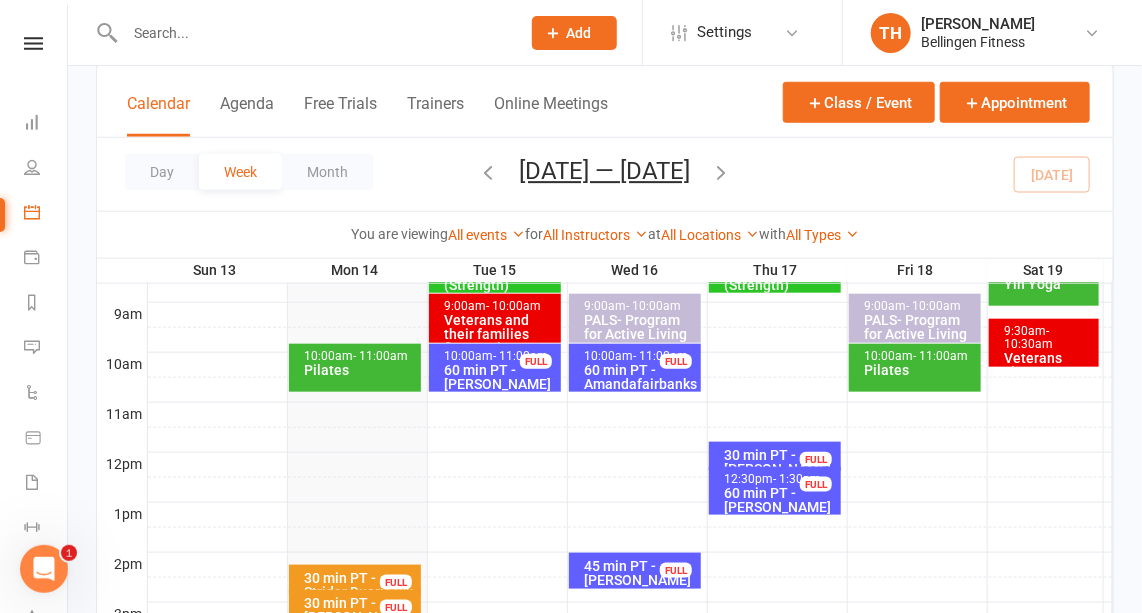scroll, scrollTop: 556, scrollLeft: 0, axis: vertical 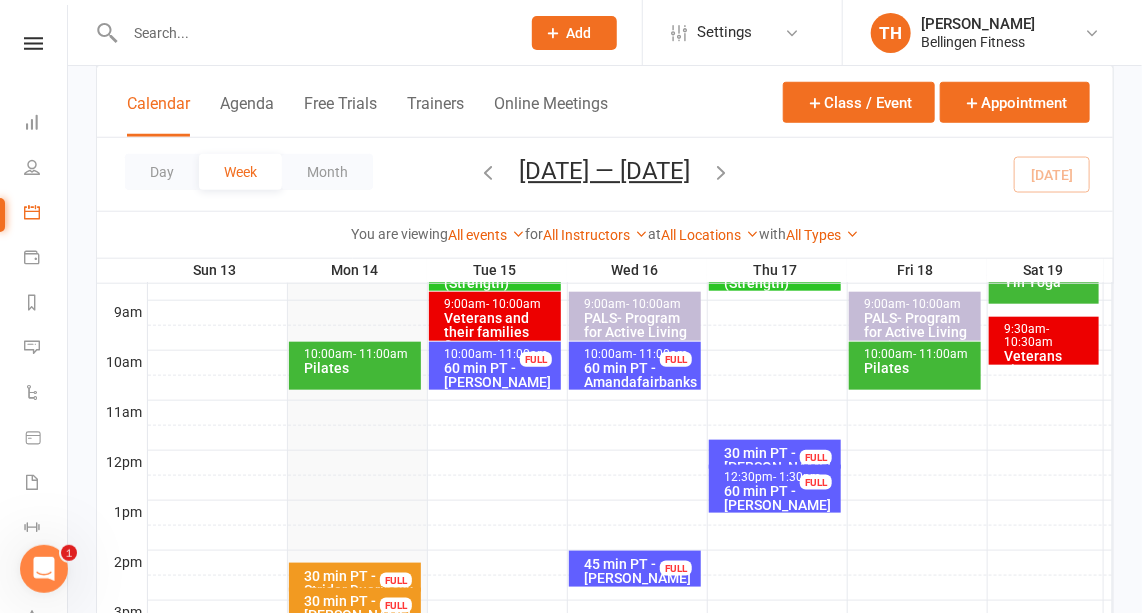 click on "10:00am  - 11:00am Pilates" at bounding box center [355, 366] 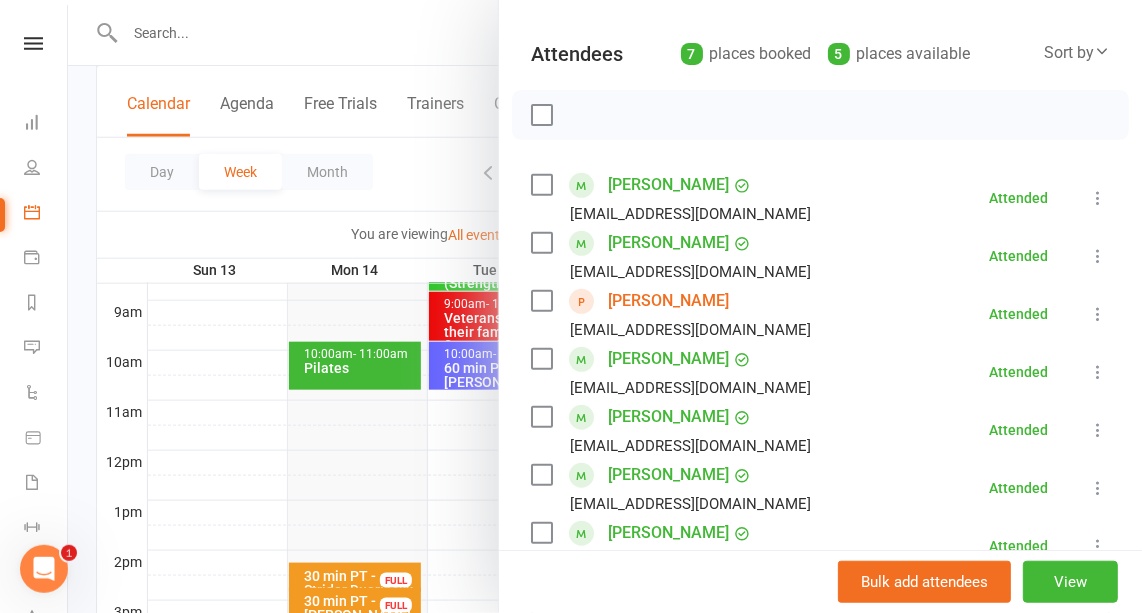 scroll, scrollTop: 0, scrollLeft: 0, axis: both 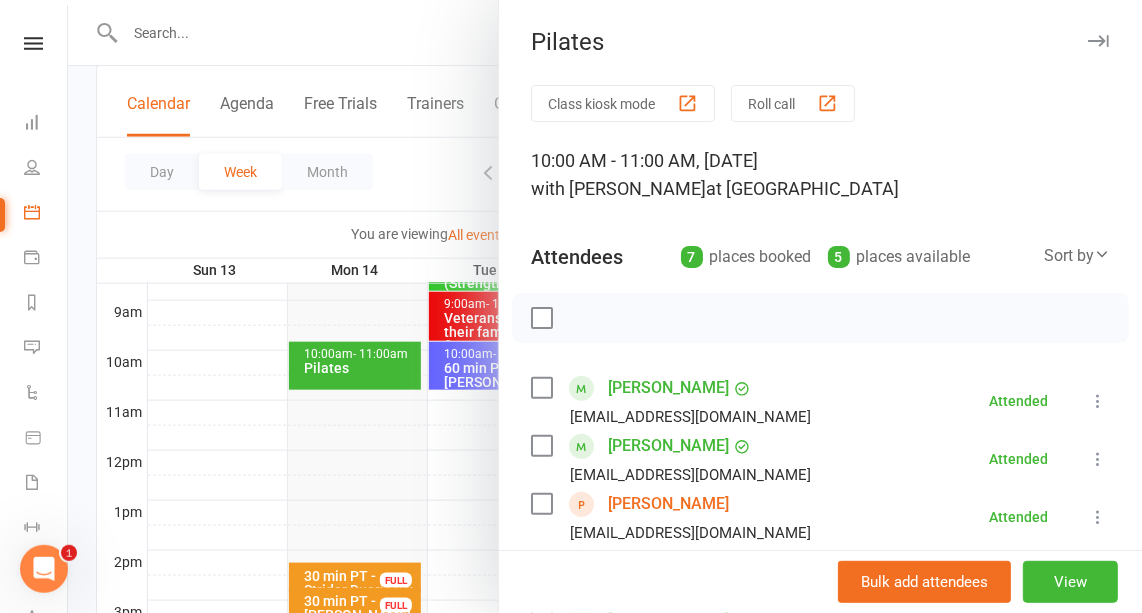 click at bounding box center (1098, 41) 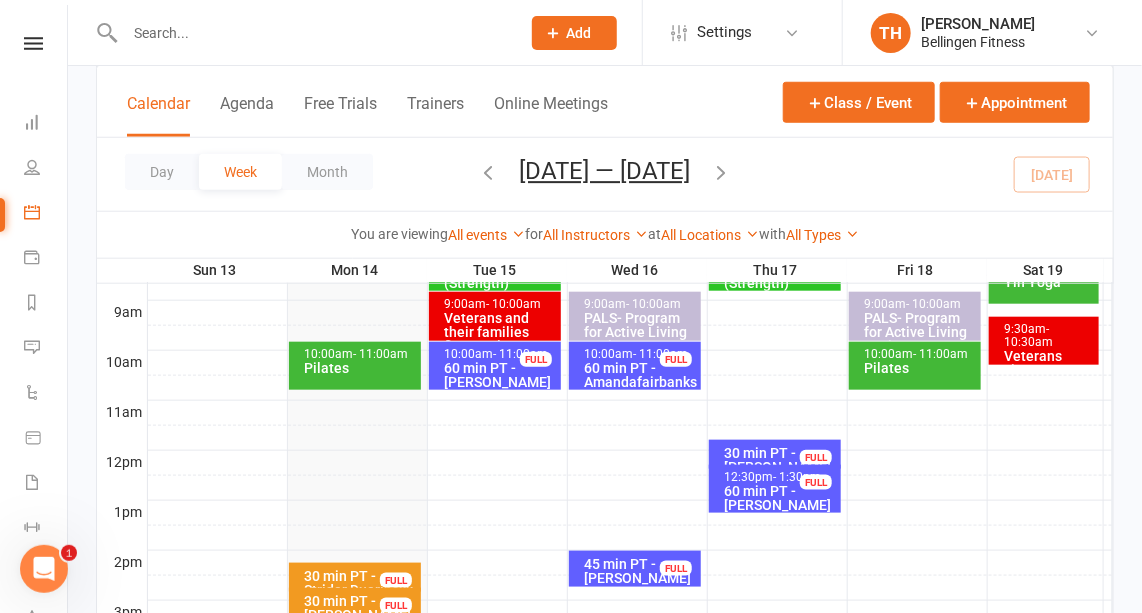 click at bounding box center [312, 33] 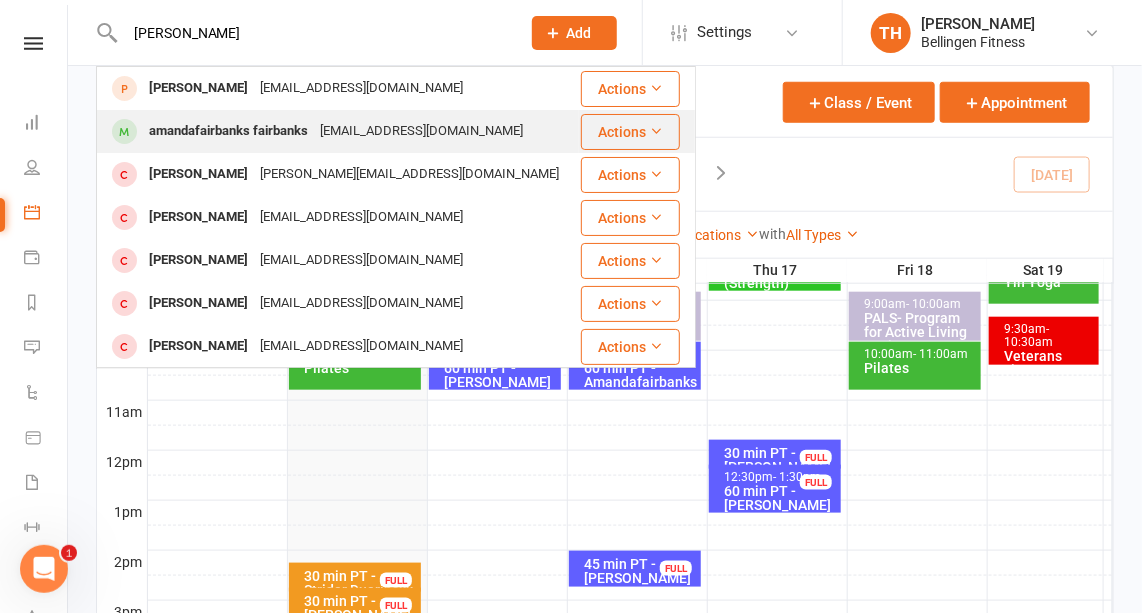 type on "[PERSON_NAME]" 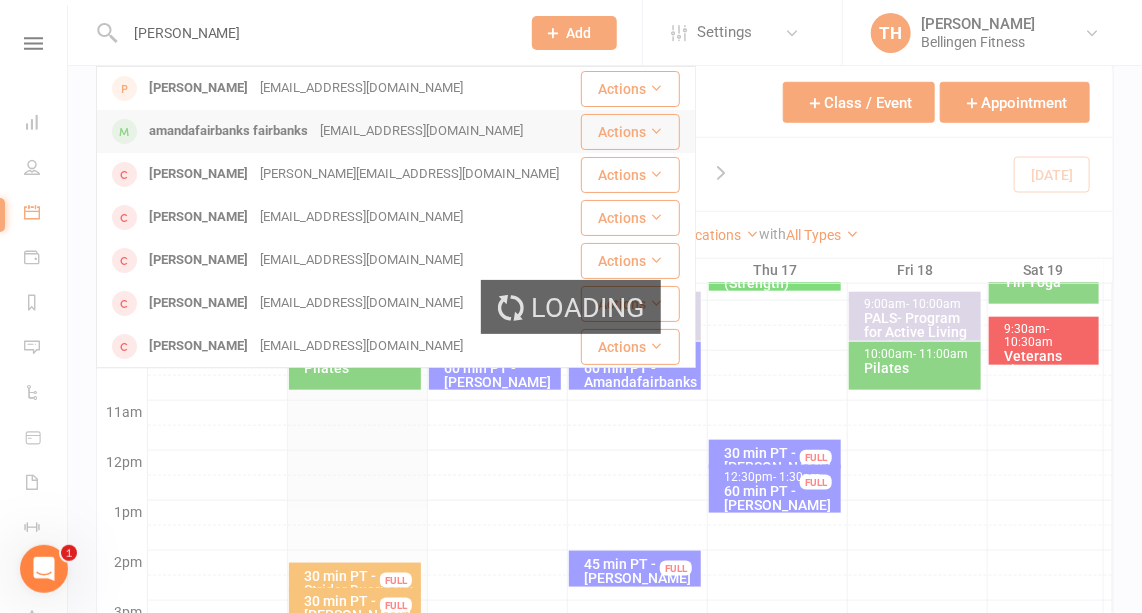 type 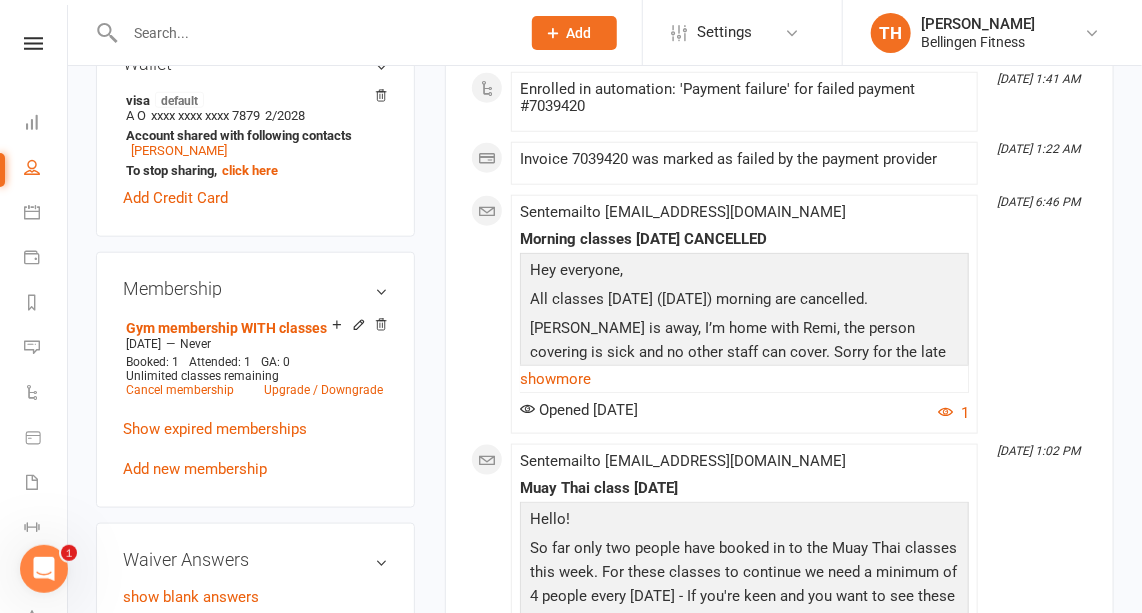 scroll, scrollTop: 0, scrollLeft: 0, axis: both 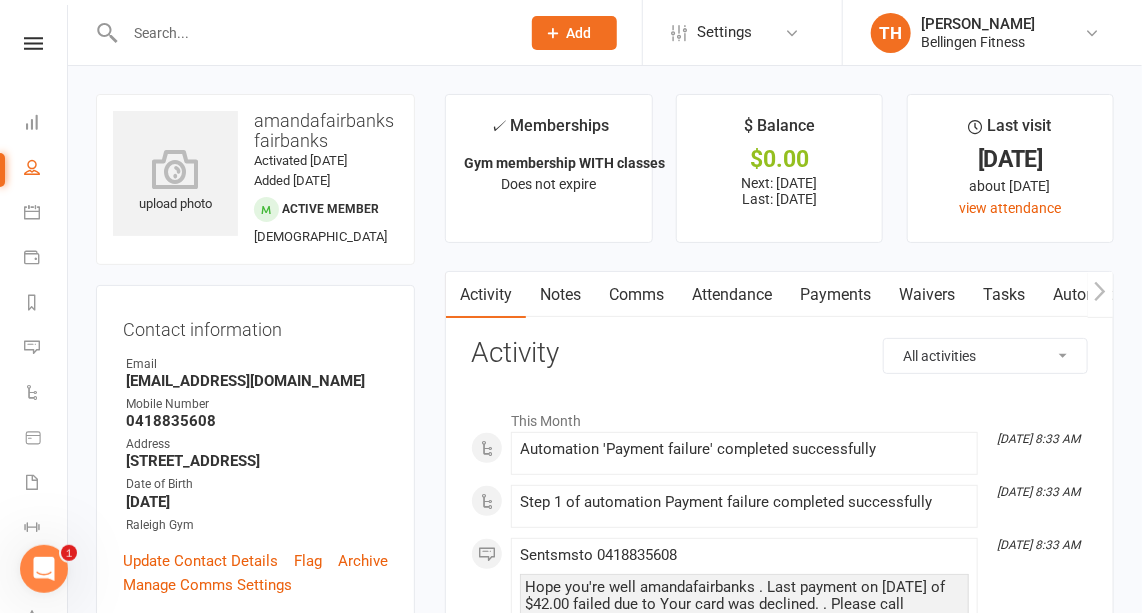 click on "Clubworx Dashboard People Calendar Payments Reports Messages   Automations   Product Sales Waivers   5 Workouts   Tasks   What's New Check-in Kiosk modes General attendance Roll call Class check-in" at bounding box center (34, 311) 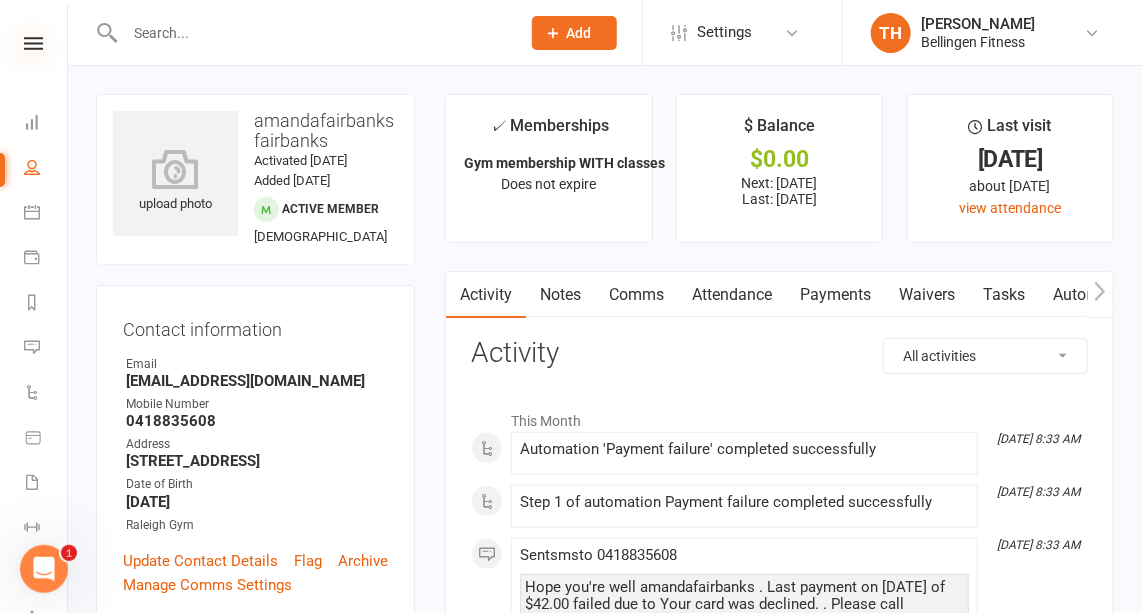 click at bounding box center [33, 43] 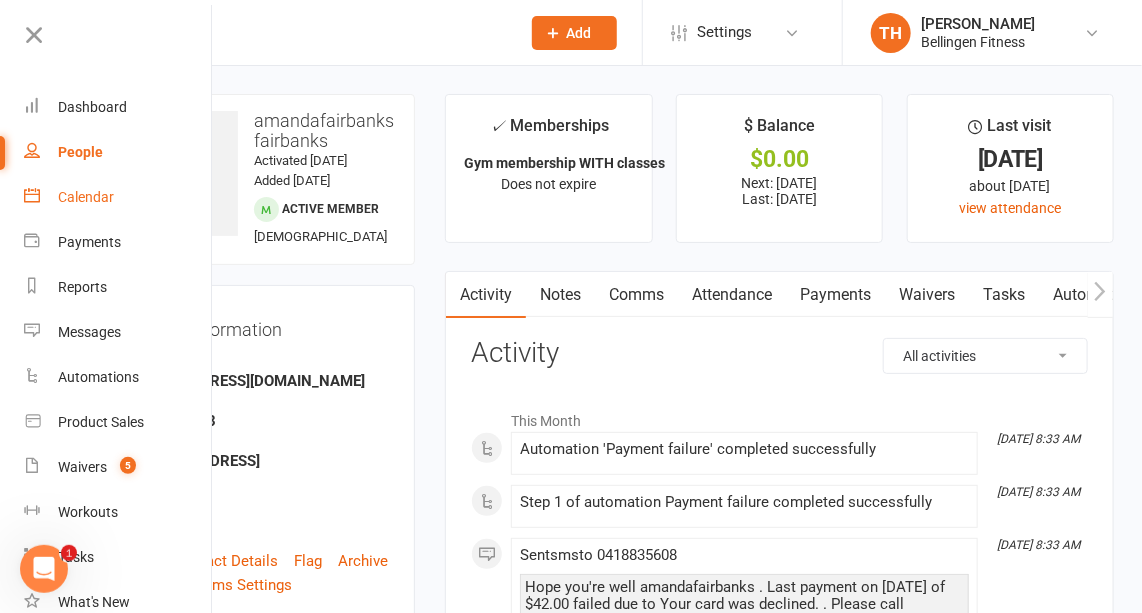 click on "Calendar" at bounding box center [86, 197] 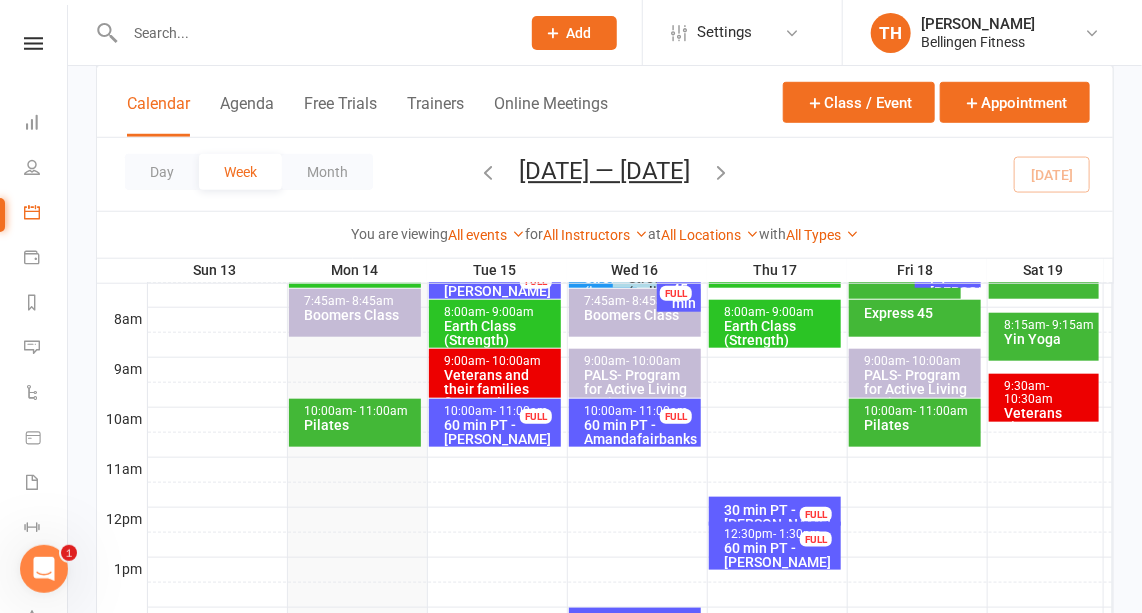 scroll, scrollTop: 503, scrollLeft: 0, axis: vertical 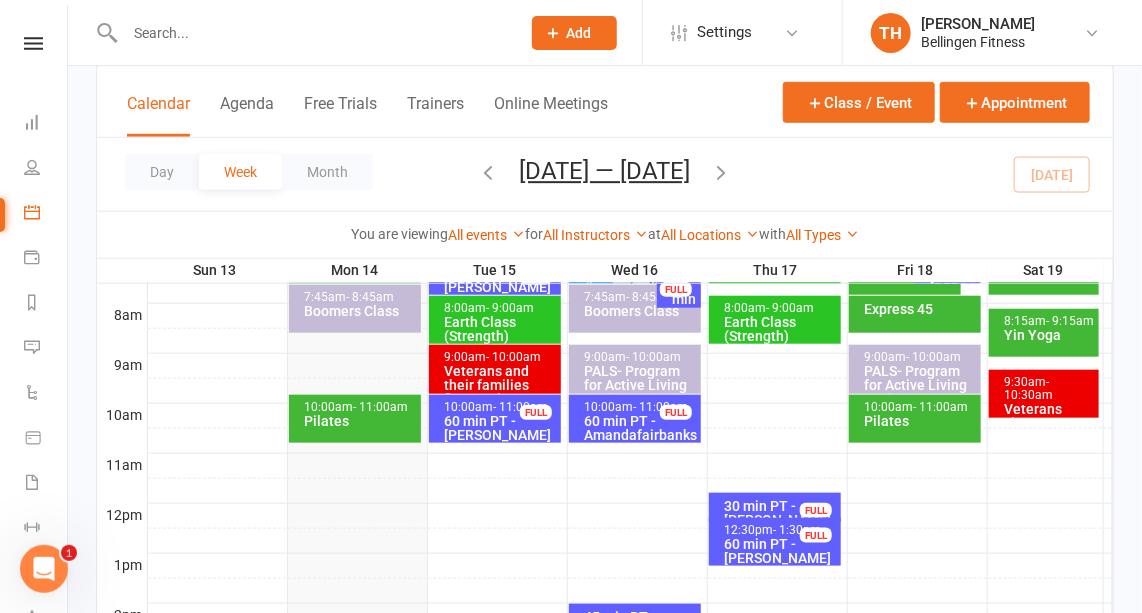 click on "- 11:00am" at bounding box center [380, 407] 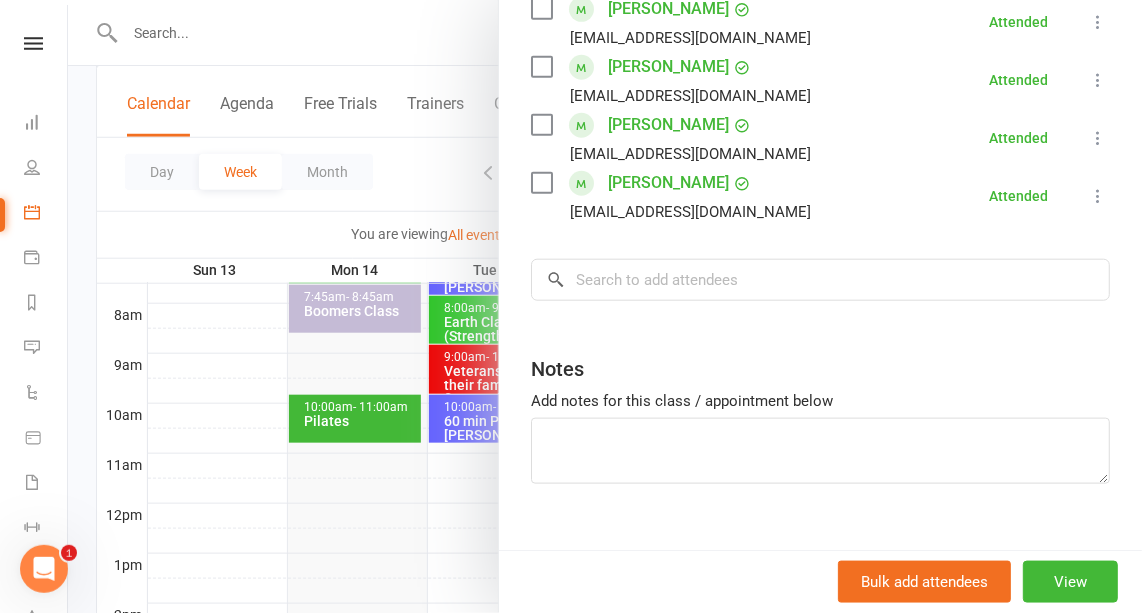 scroll, scrollTop: 567, scrollLeft: 0, axis: vertical 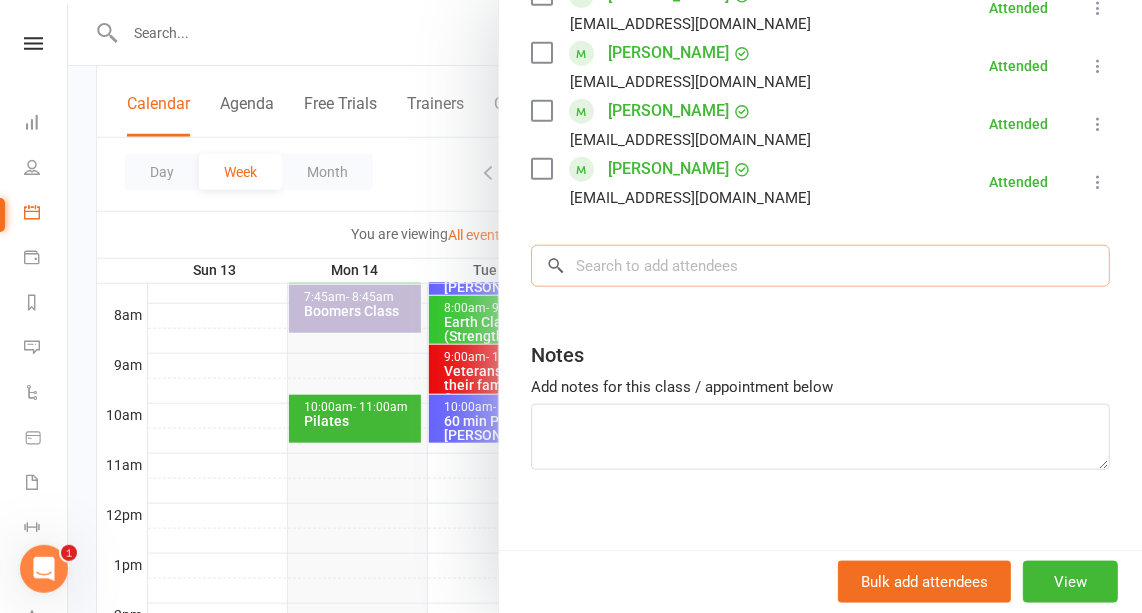 click at bounding box center [820, 266] 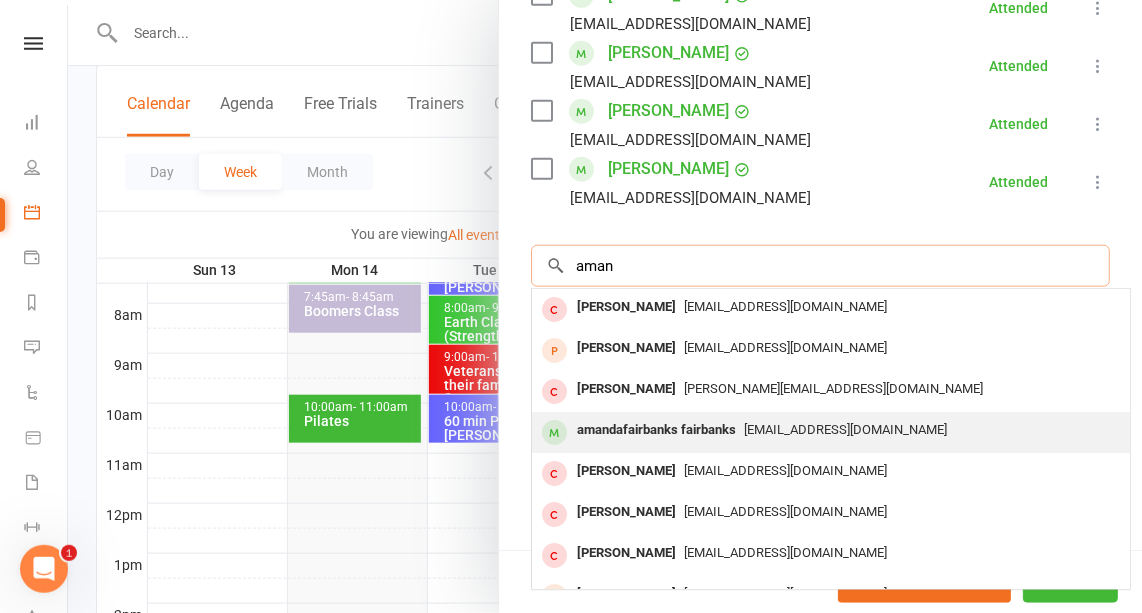 type on "aman" 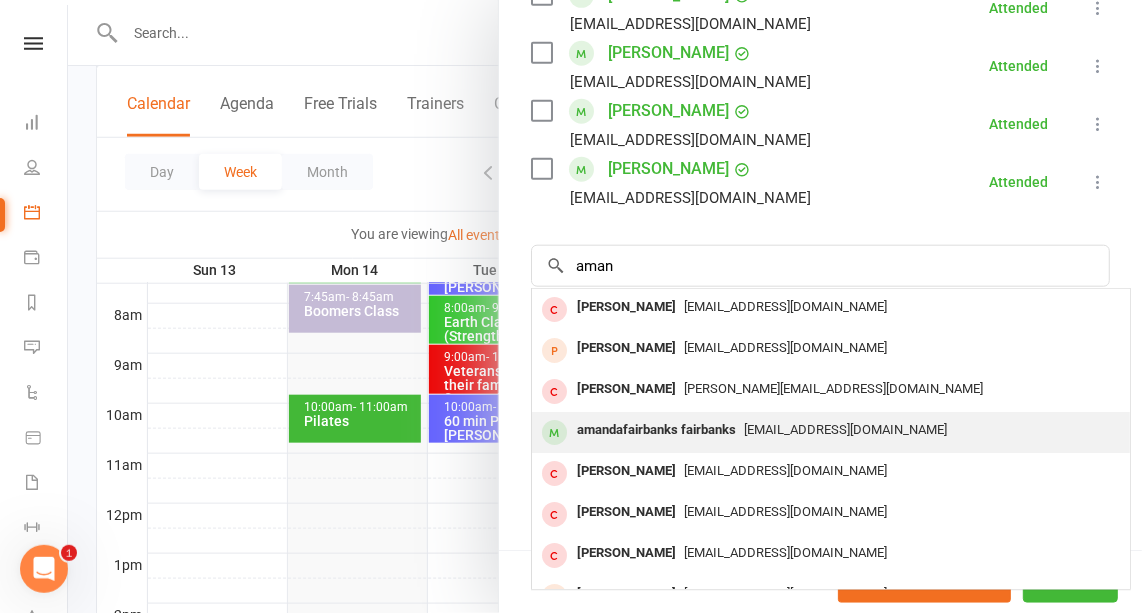click on "amandafairbanks fairbanks" at bounding box center (656, 430) 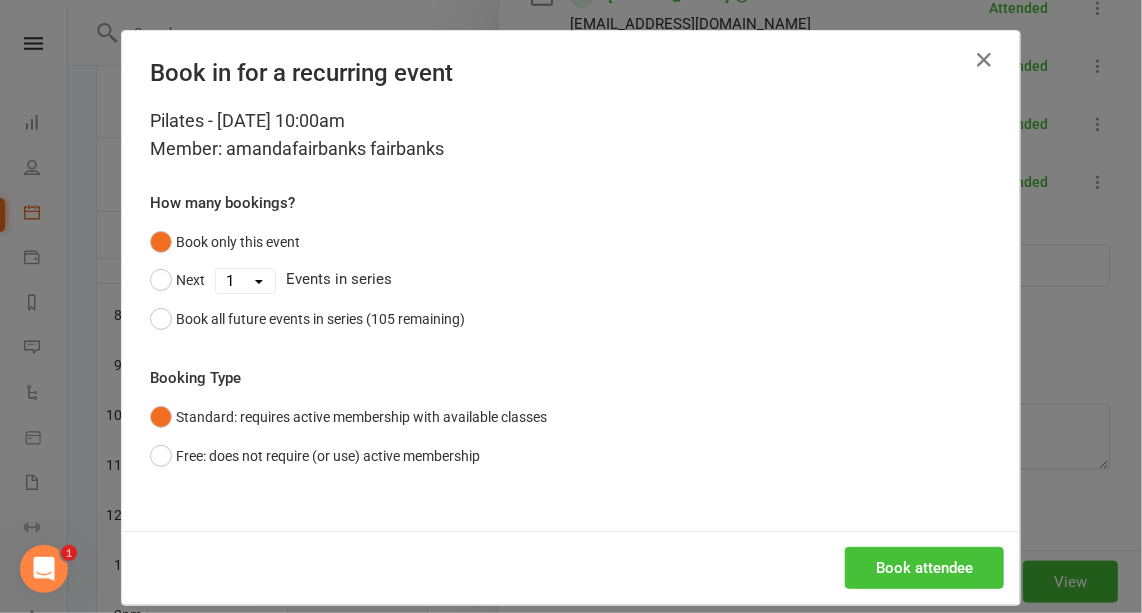 click on "Book attendee" at bounding box center (924, 568) 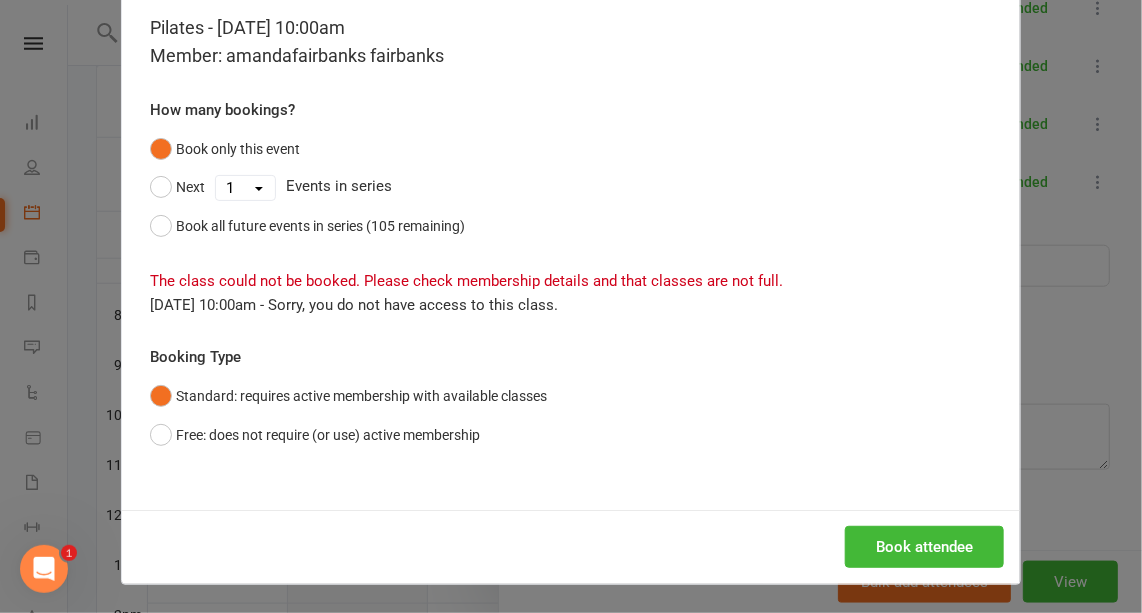 scroll, scrollTop: 0, scrollLeft: 0, axis: both 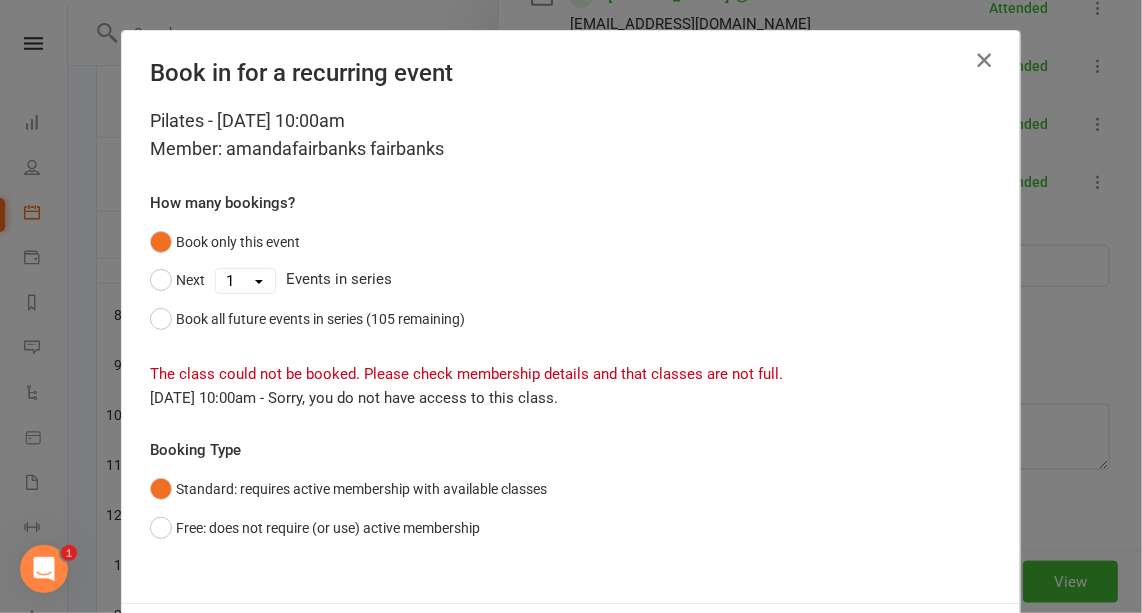 click at bounding box center (984, 60) 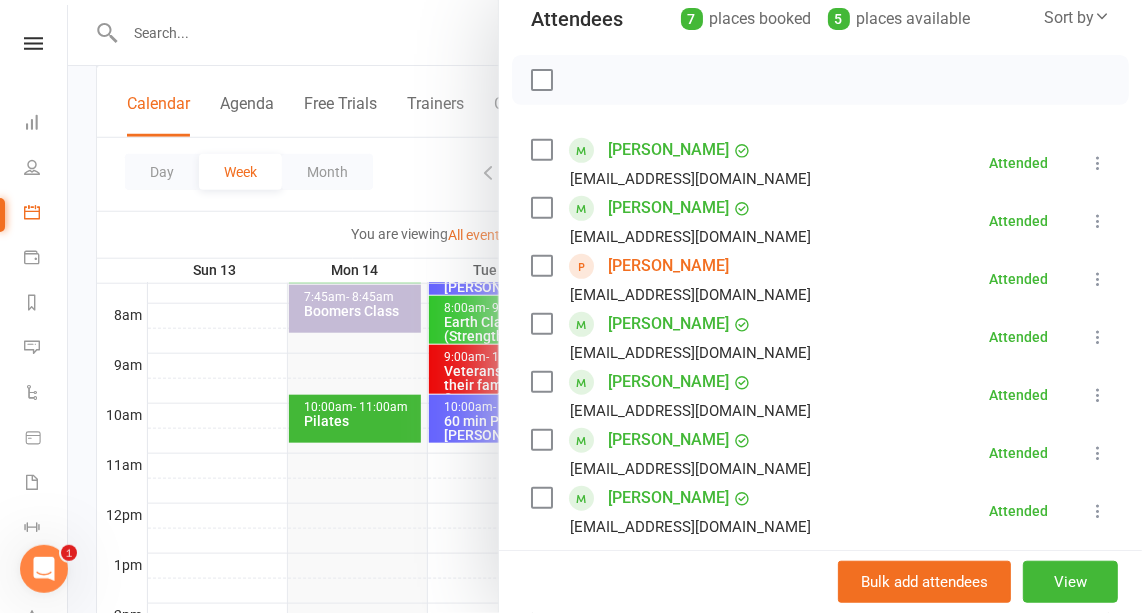 scroll, scrollTop: 0, scrollLeft: 0, axis: both 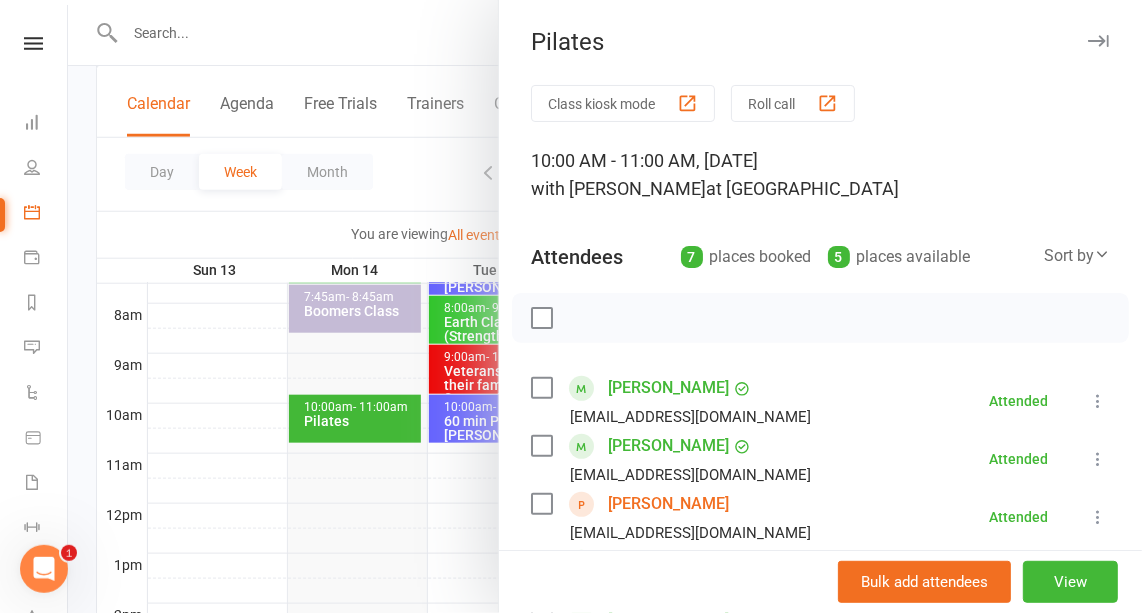 click at bounding box center [1098, 41] 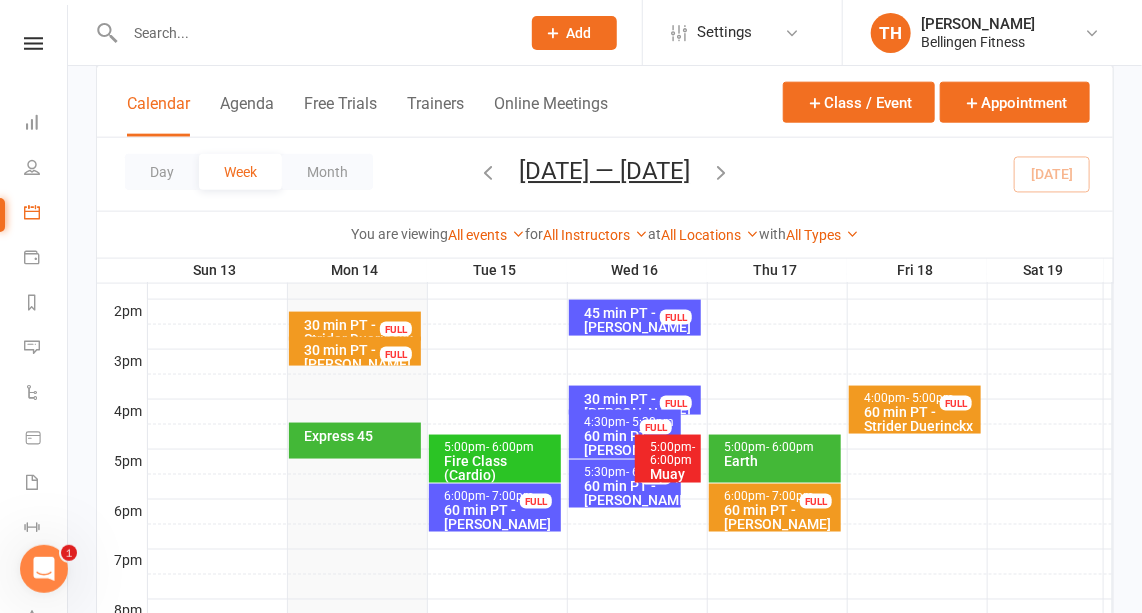 scroll, scrollTop: 807, scrollLeft: 0, axis: vertical 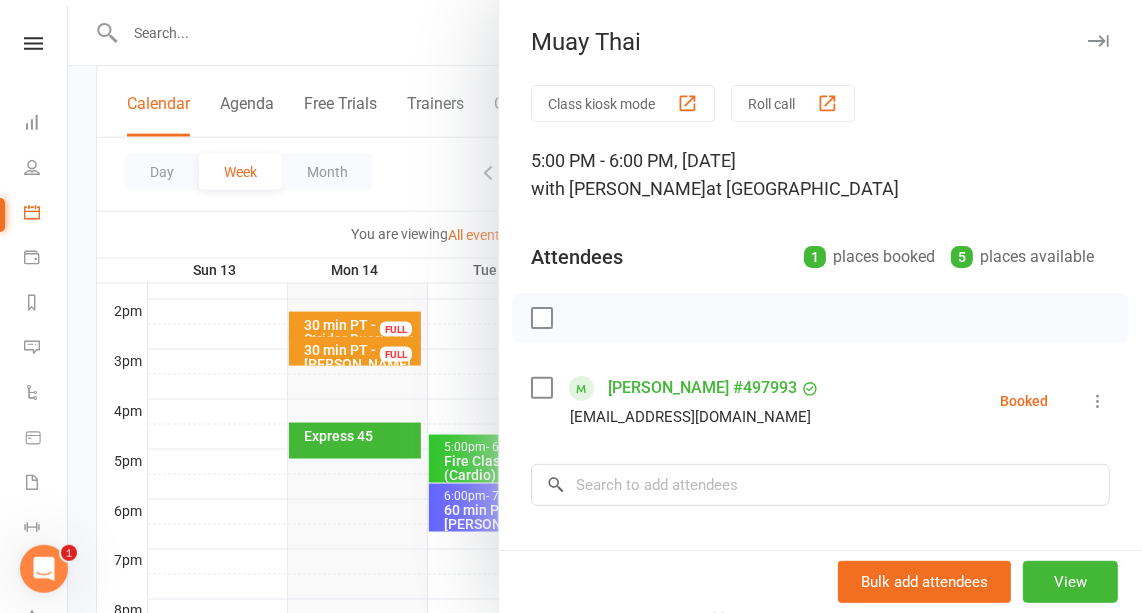 click at bounding box center [1098, 41] 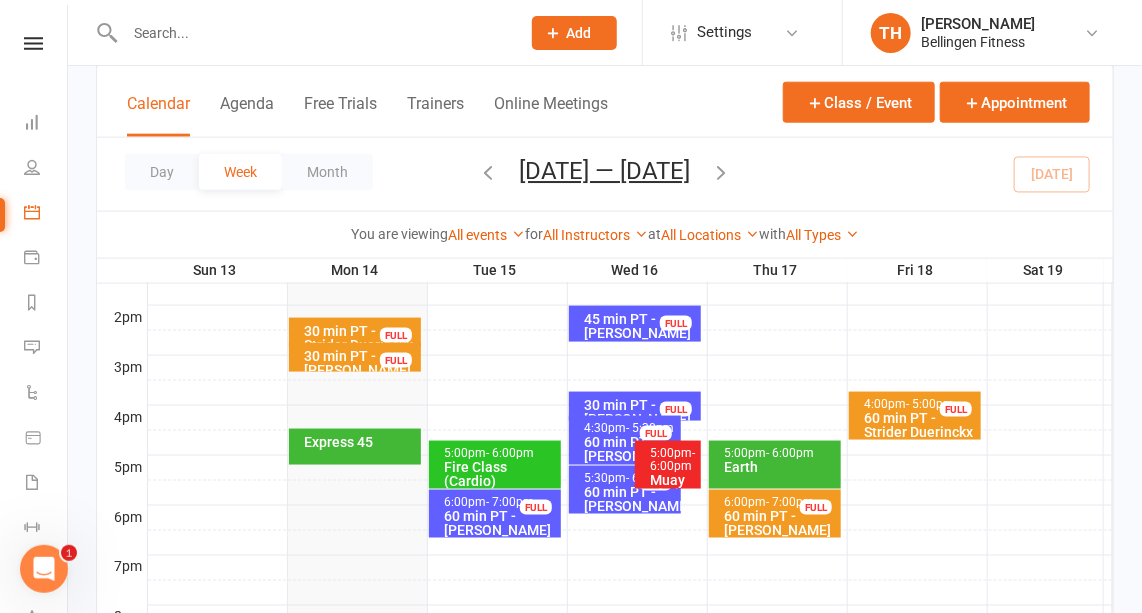 scroll, scrollTop: 801, scrollLeft: 0, axis: vertical 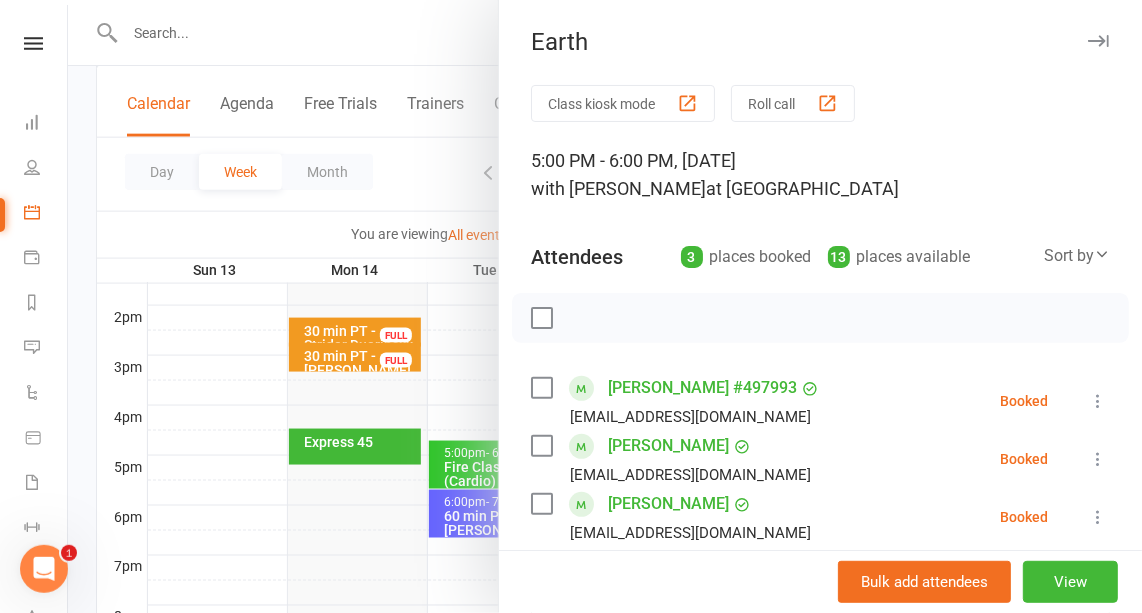 click at bounding box center (1098, 41) 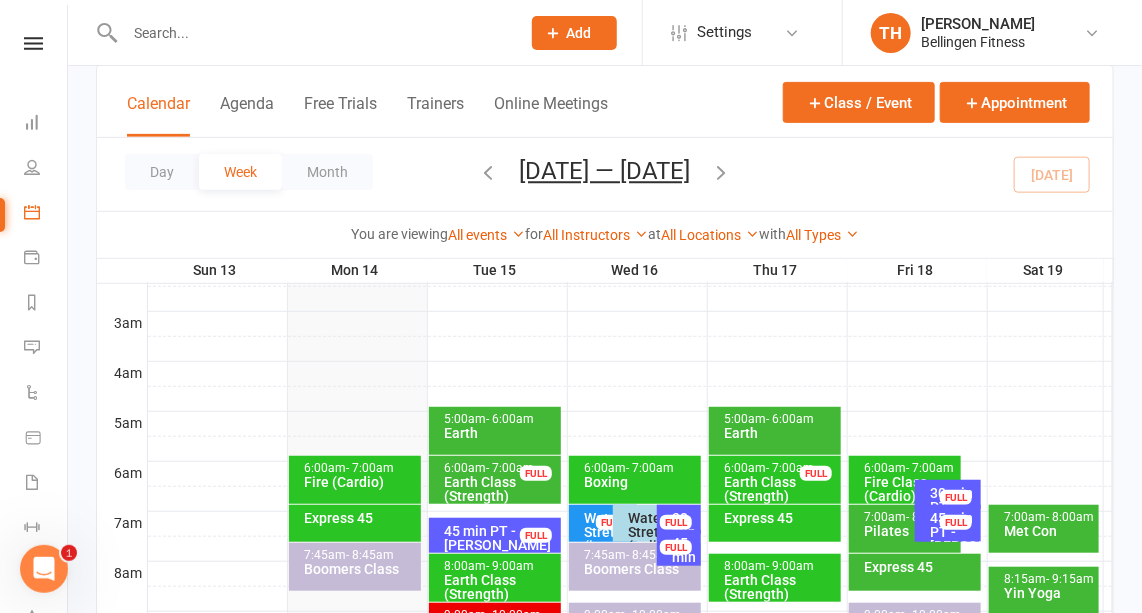 scroll, scrollTop: 246, scrollLeft: 0, axis: vertical 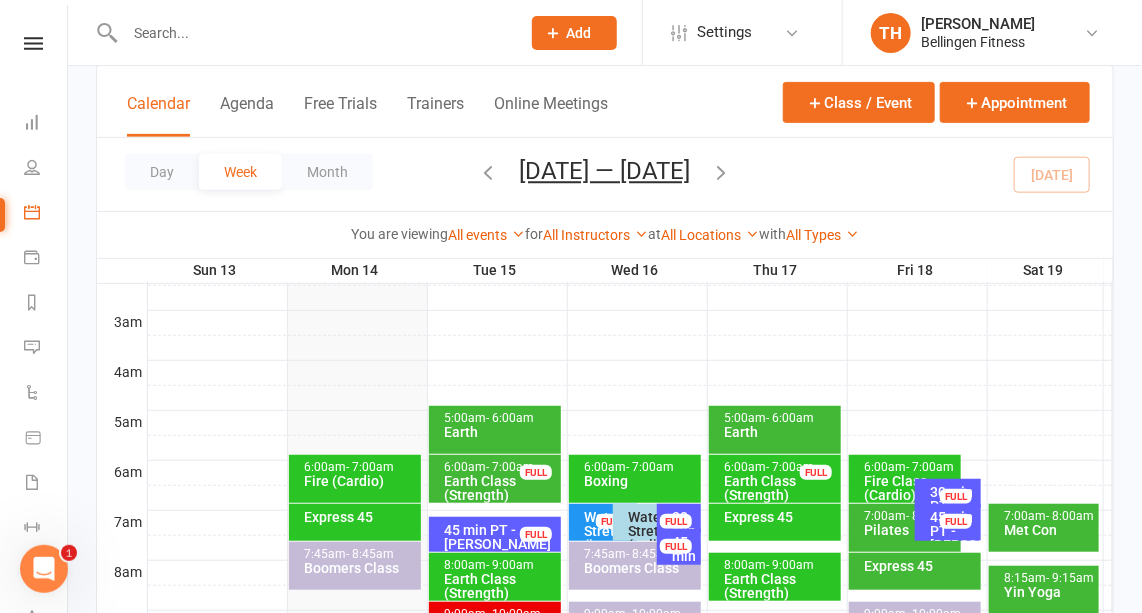 click on "- 6:00am" at bounding box center [790, 418] 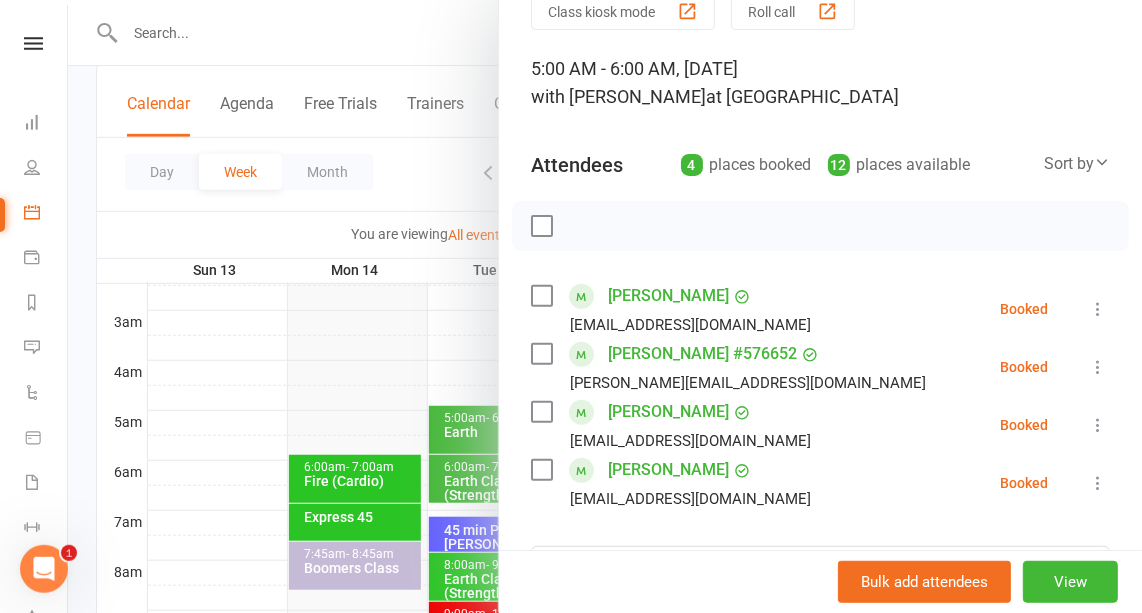 scroll, scrollTop: 0, scrollLeft: 0, axis: both 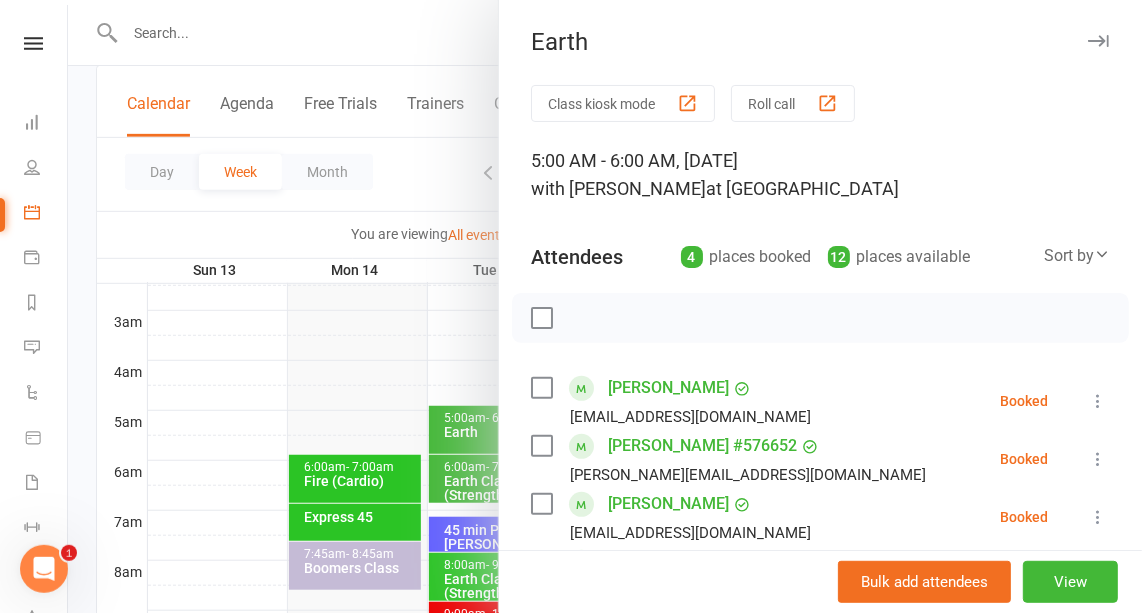 click at bounding box center [1098, 41] 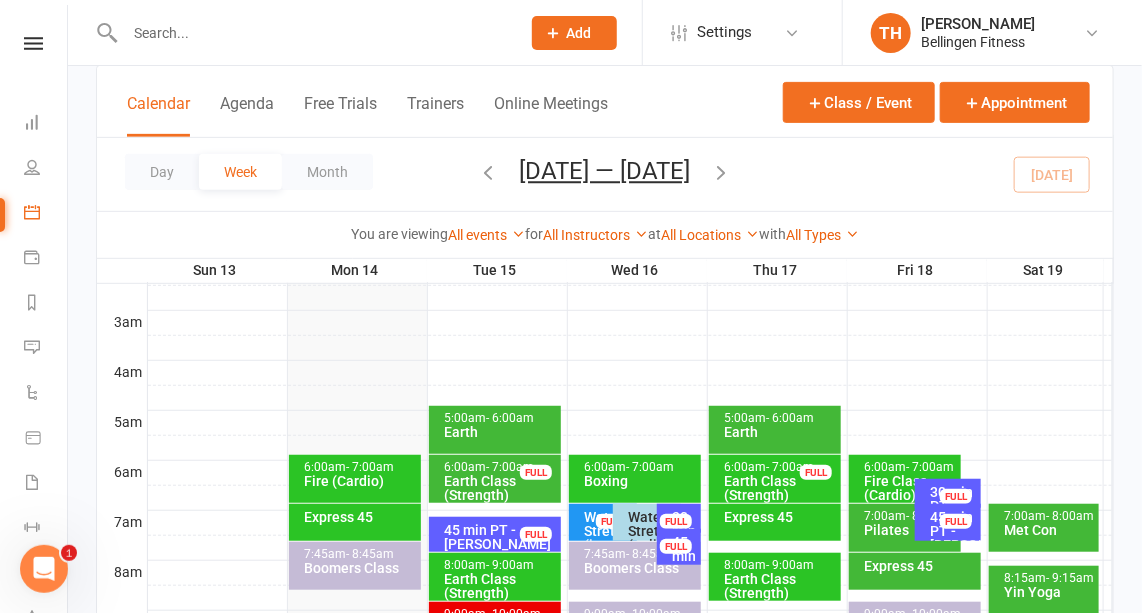 click on "Earth Class (Strength)" at bounding box center (780, 488) 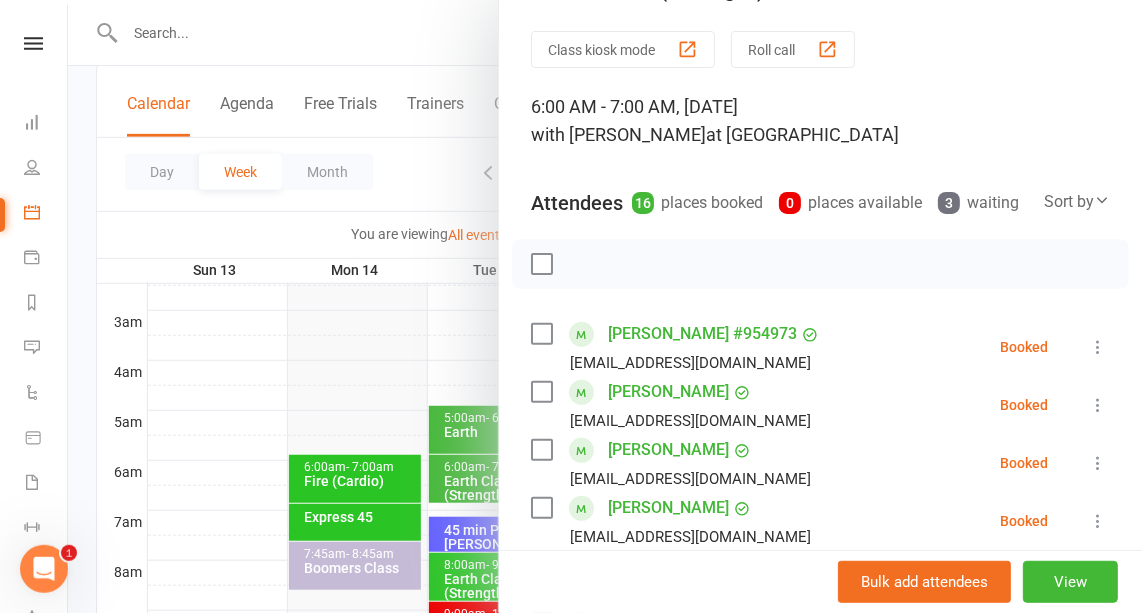 scroll, scrollTop: 0, scrollLeft: 0, axis: both 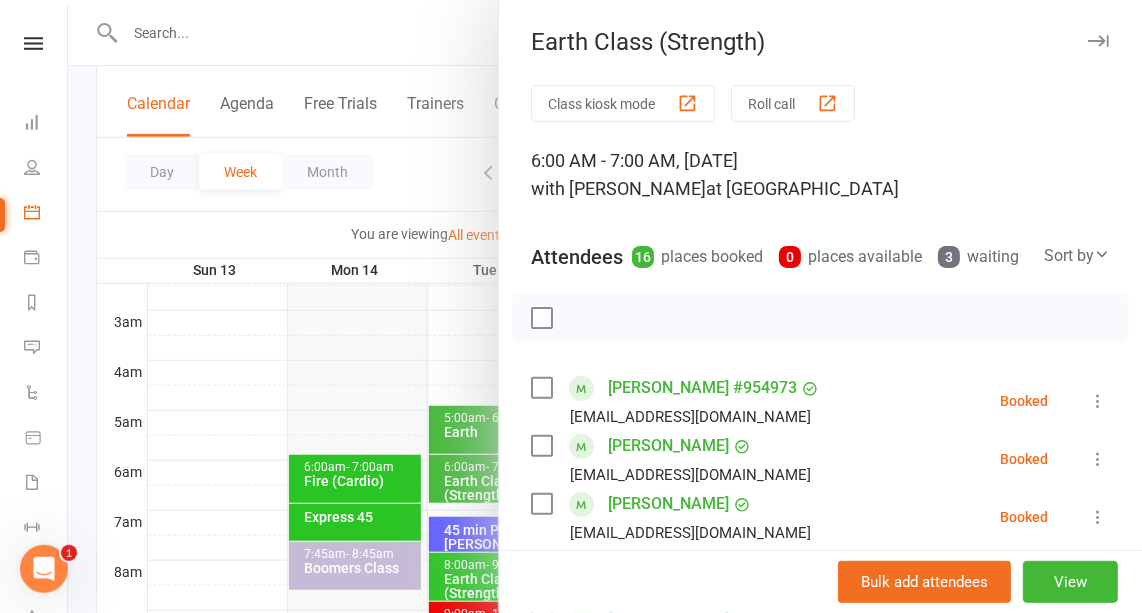 click at bounding box center (1098, 41) 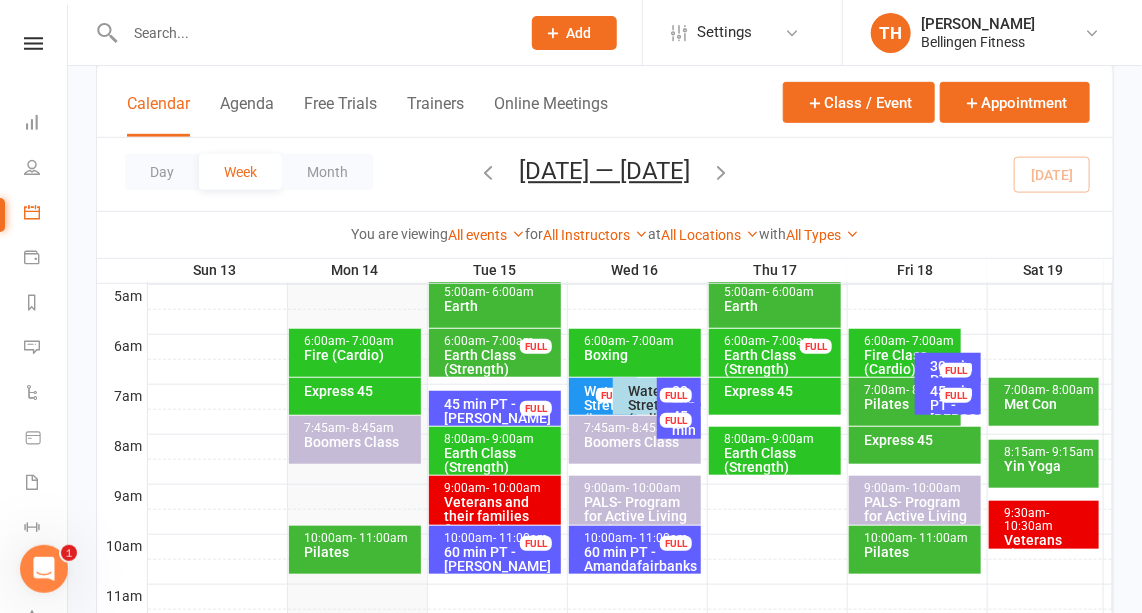 scroll, scrollTop: 379, scrollLeft: 0, axis: vertical 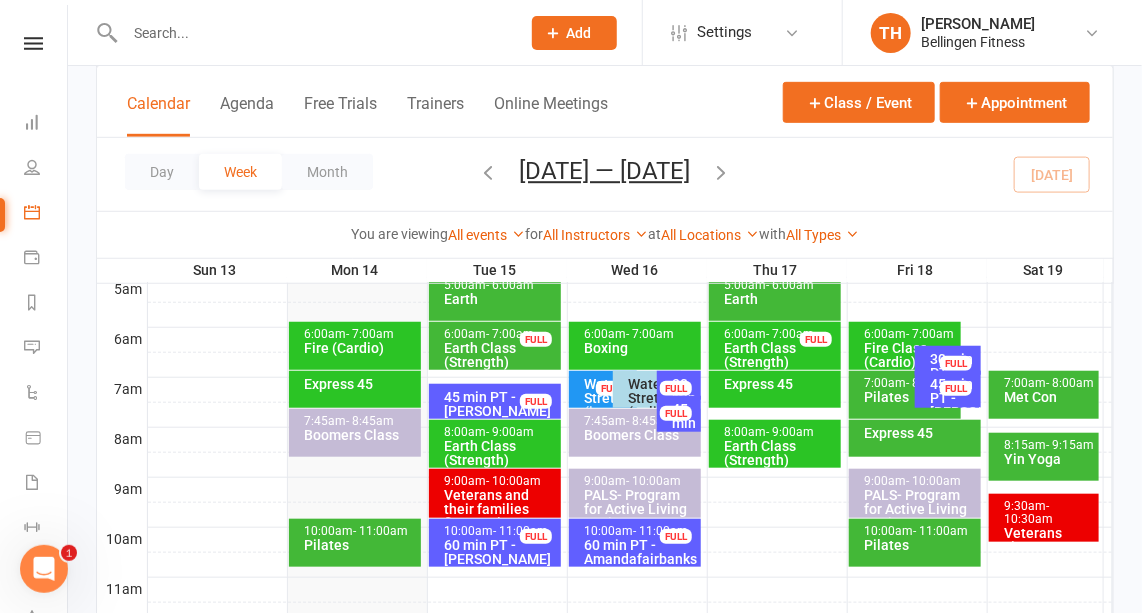 click on "Express 45" at bounding box center (780, 384) 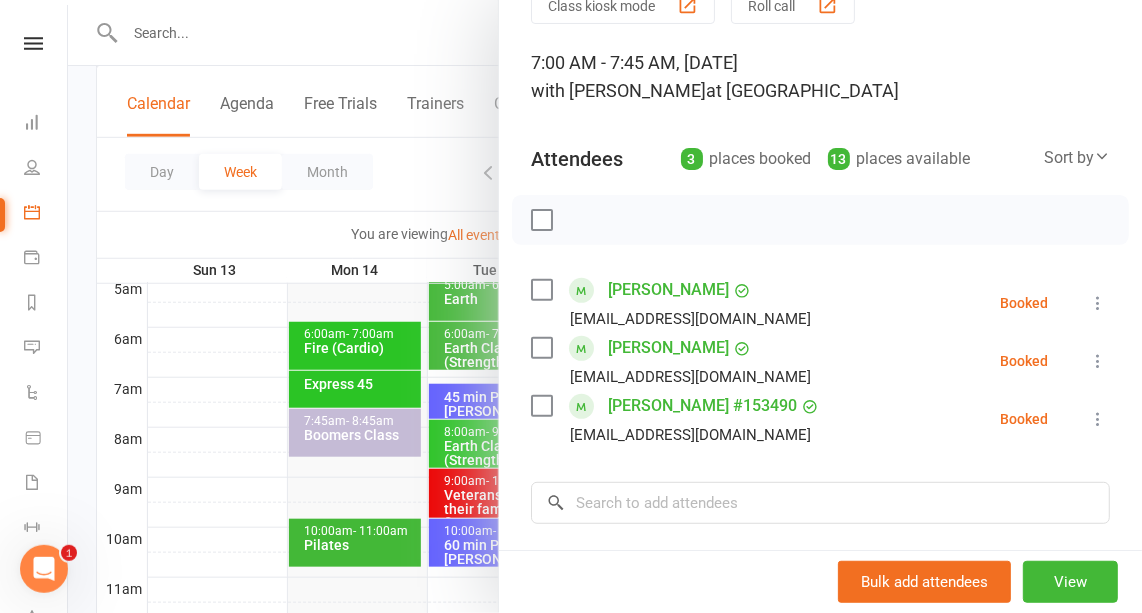 scroll, scrollTop: 0, scrollLeft: 0, axis: both 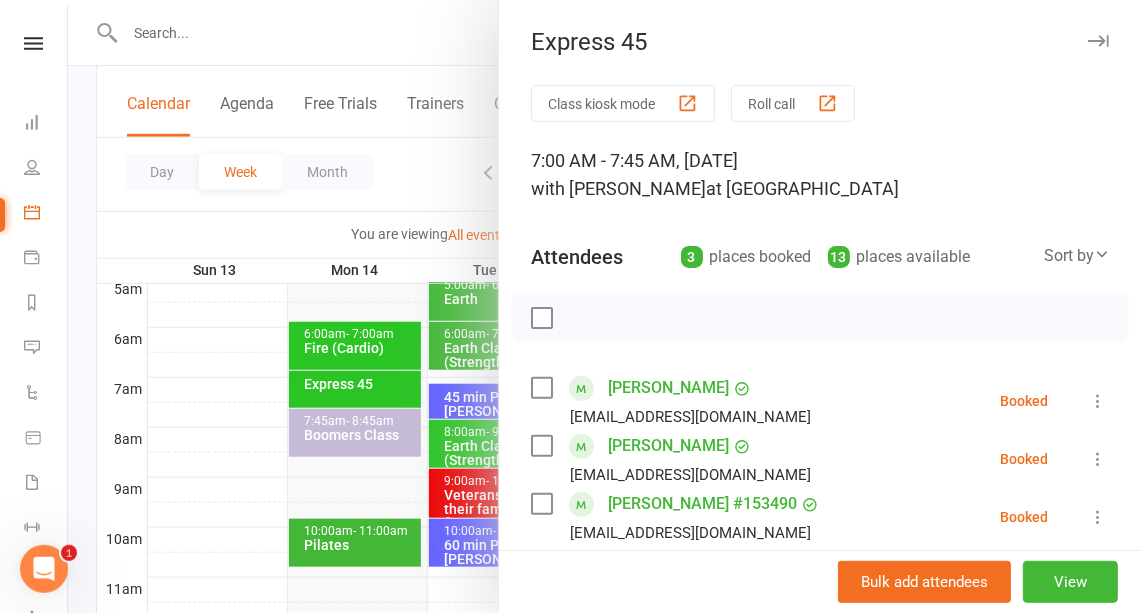 click at bounding box center [1098, 41] 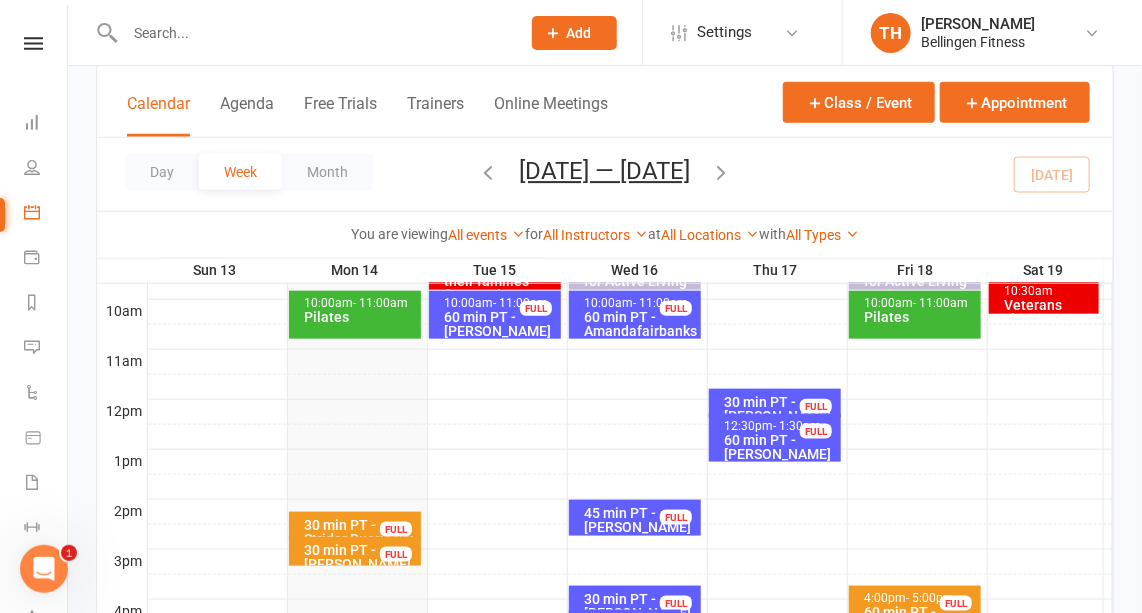 scroll, scrollTop: 607, scrollLeft: 0, axis: vertical 